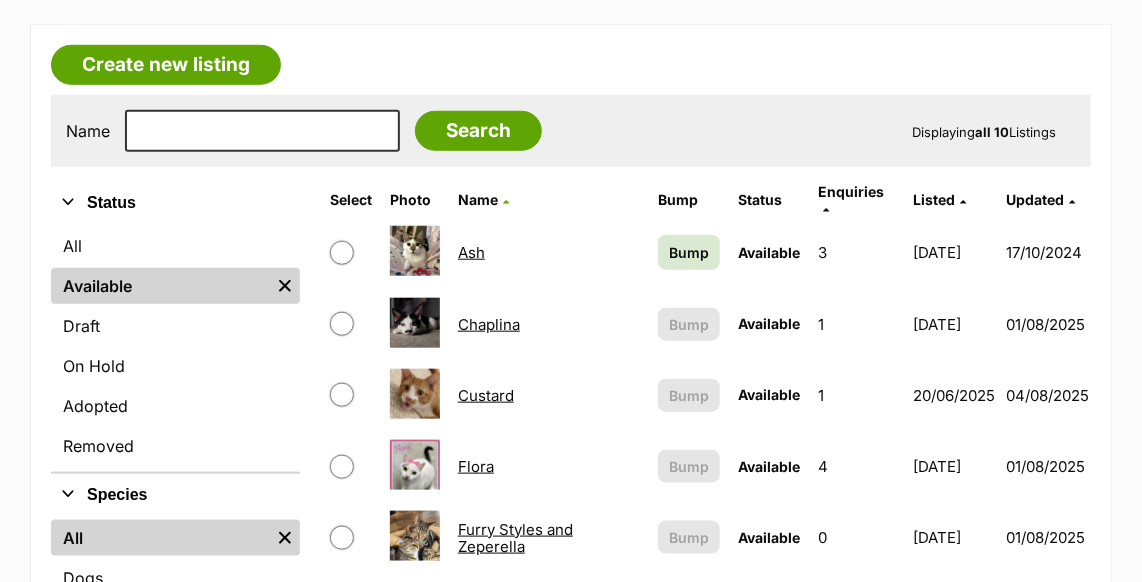 scroll, scrollTop: 545, scrollLeft: 0, axis: vertical 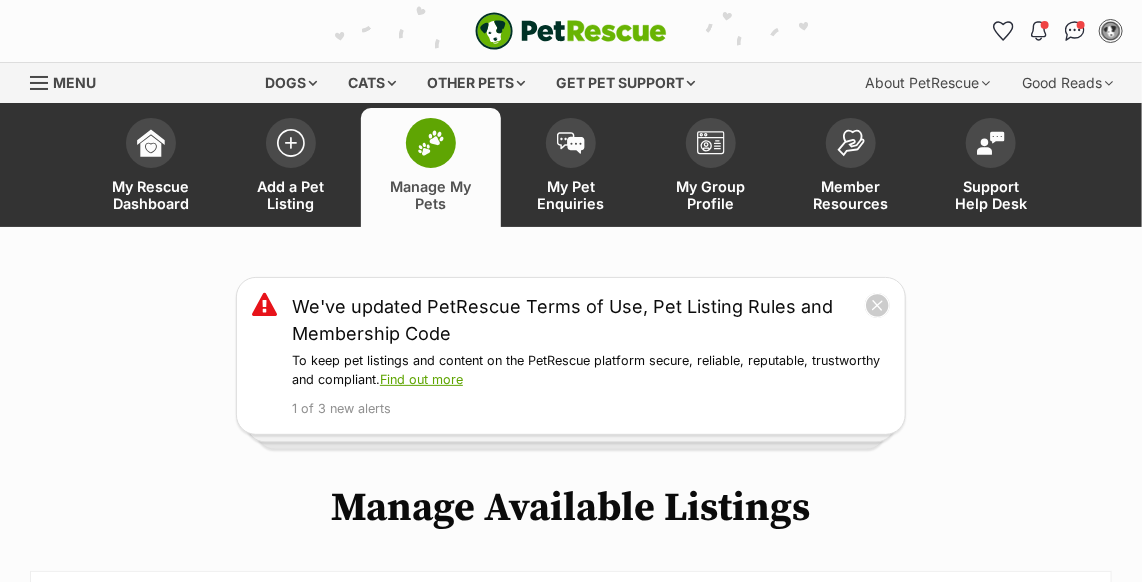 click at bounding box center (431, 143) 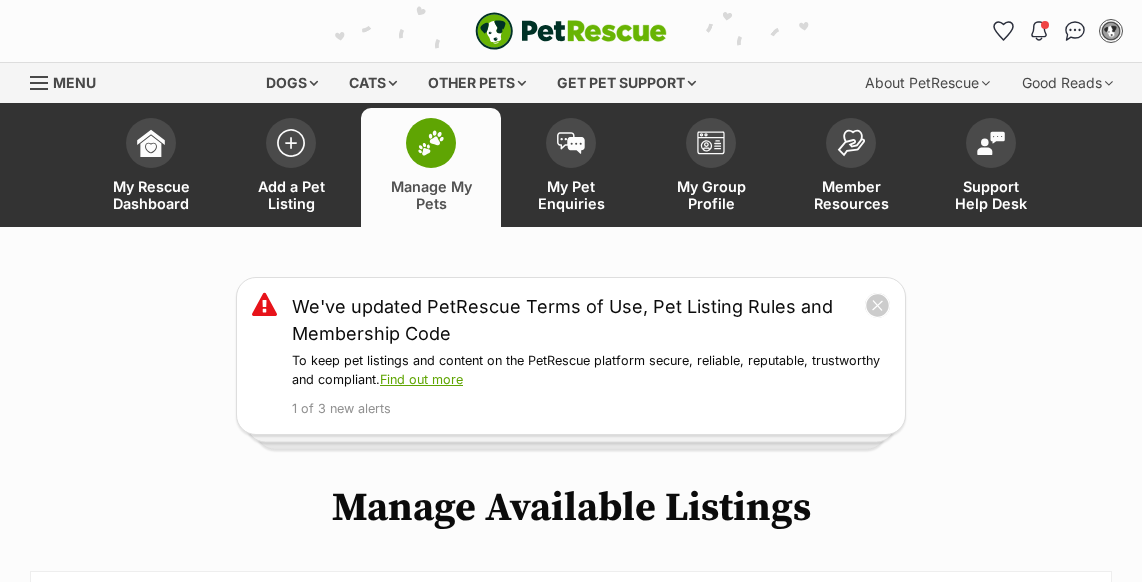 scroll, scrollTop: 0, scrollLeft: 0, axis: both 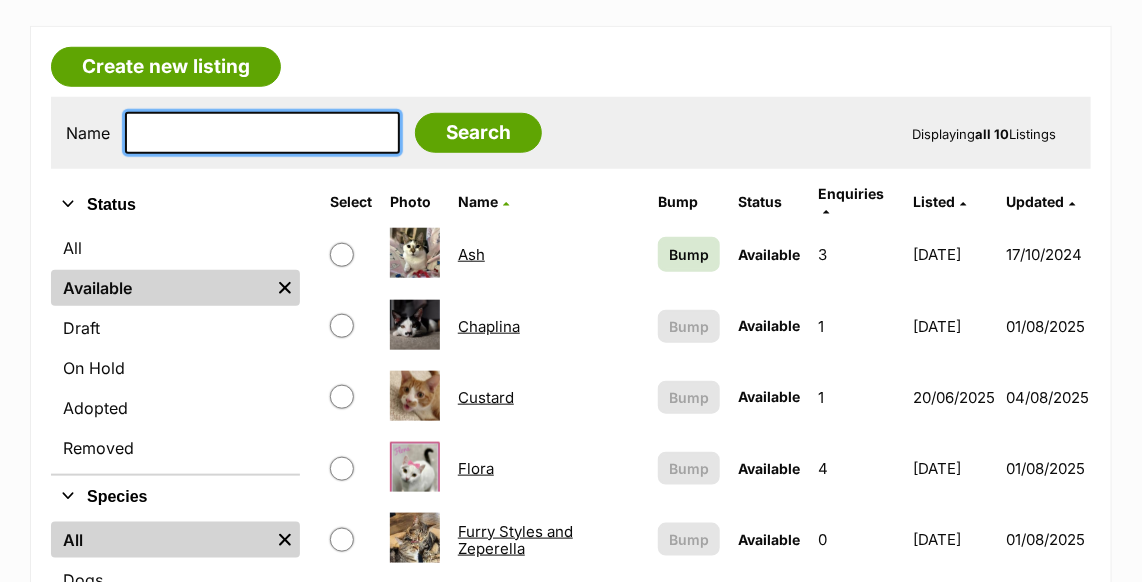 click at bounding box center [262, 133] 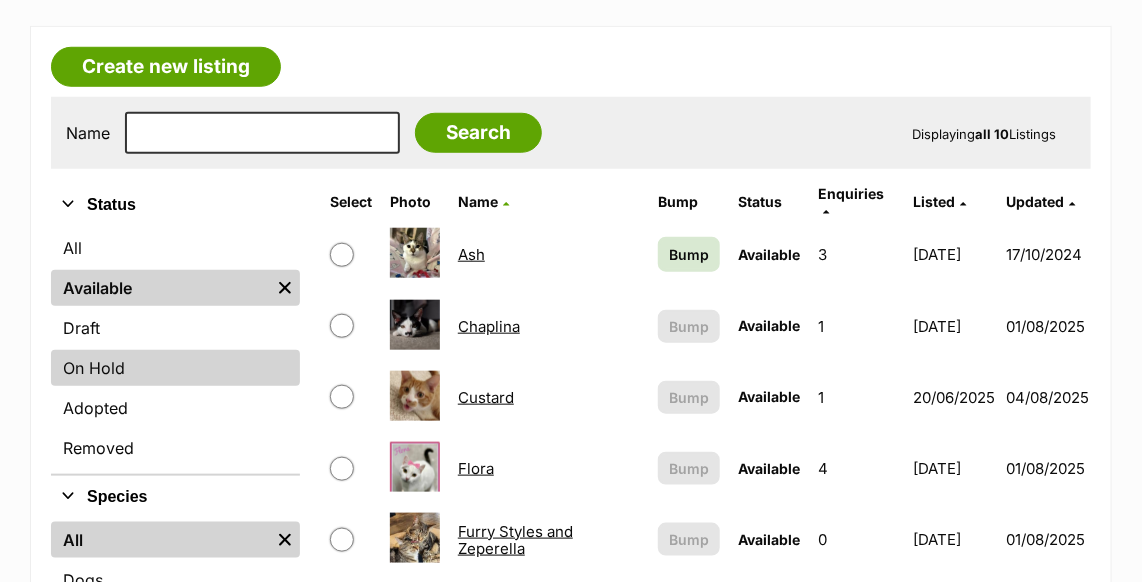 click on "On Hold" at bounding box center (175, 368) 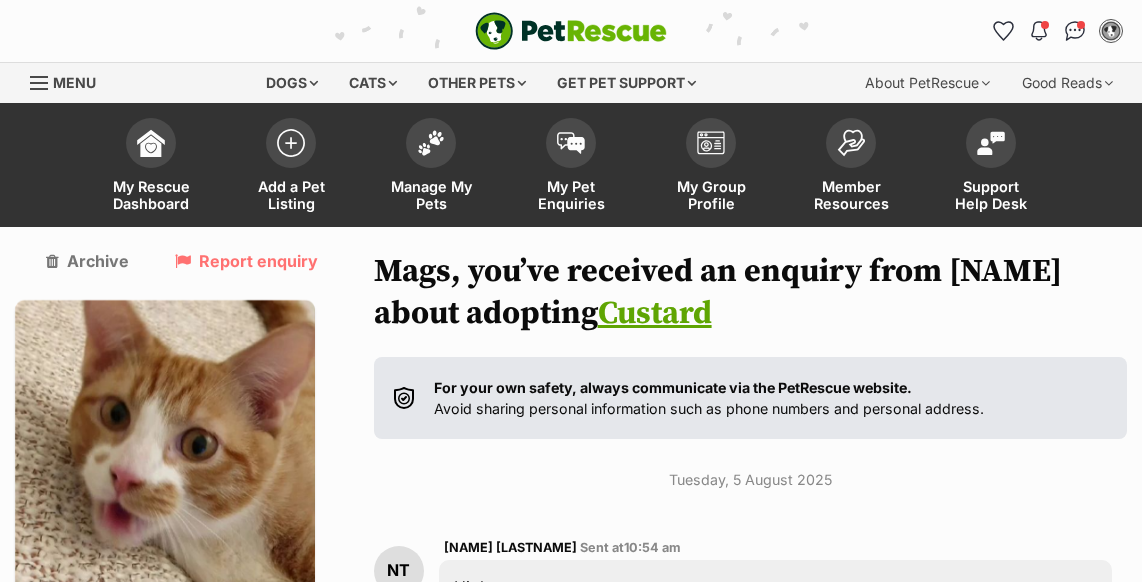 scroll, scrollTop: 363, scrollLeft: 0, axis: vertical 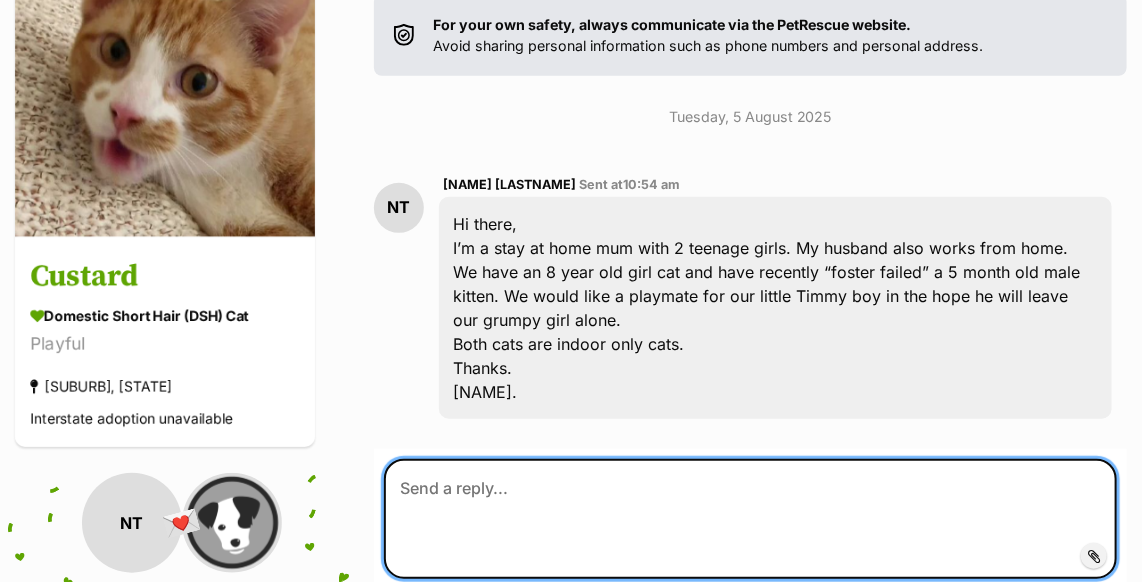 click at bounding box center [750, 519] 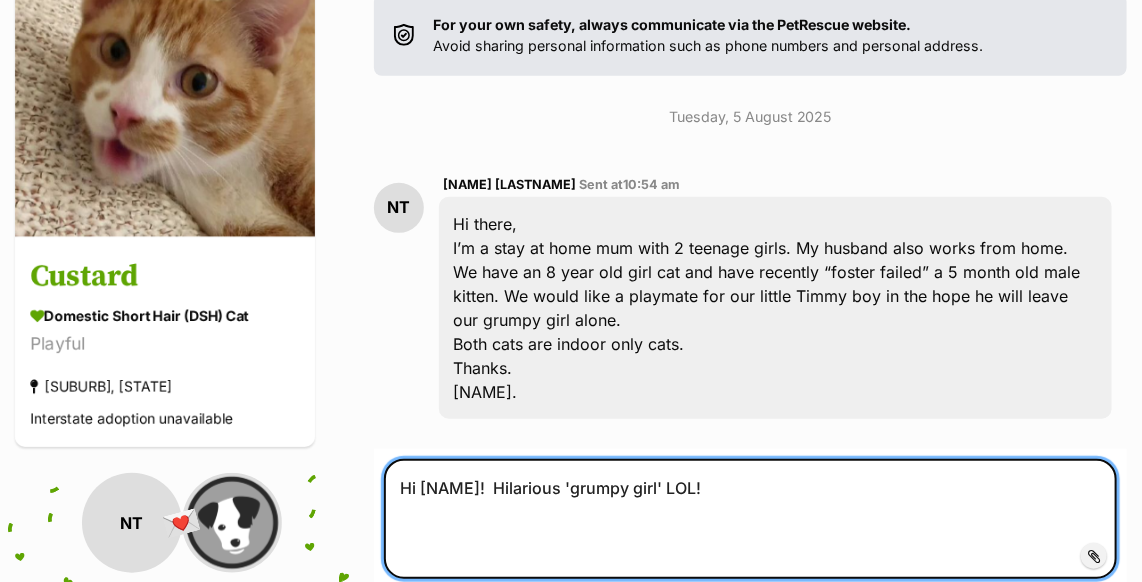 click on "Hi Nicole!  Hilarious 'grumpy girl' LOL!" at bounding box center [750, 519] 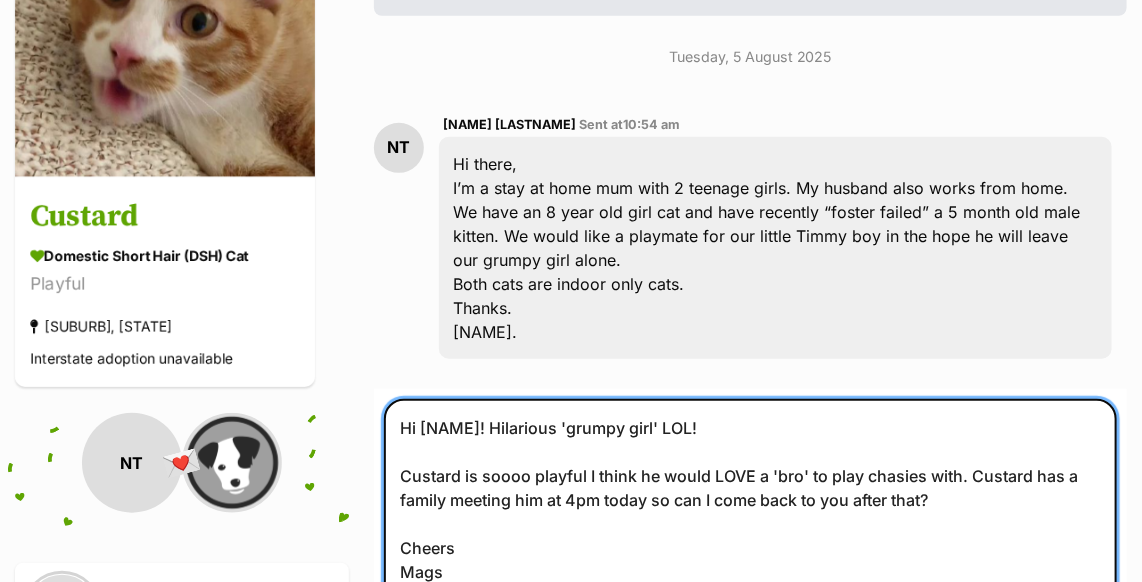 scroll, scrollTop: 447, scrollLeft: 0, axis: vertical 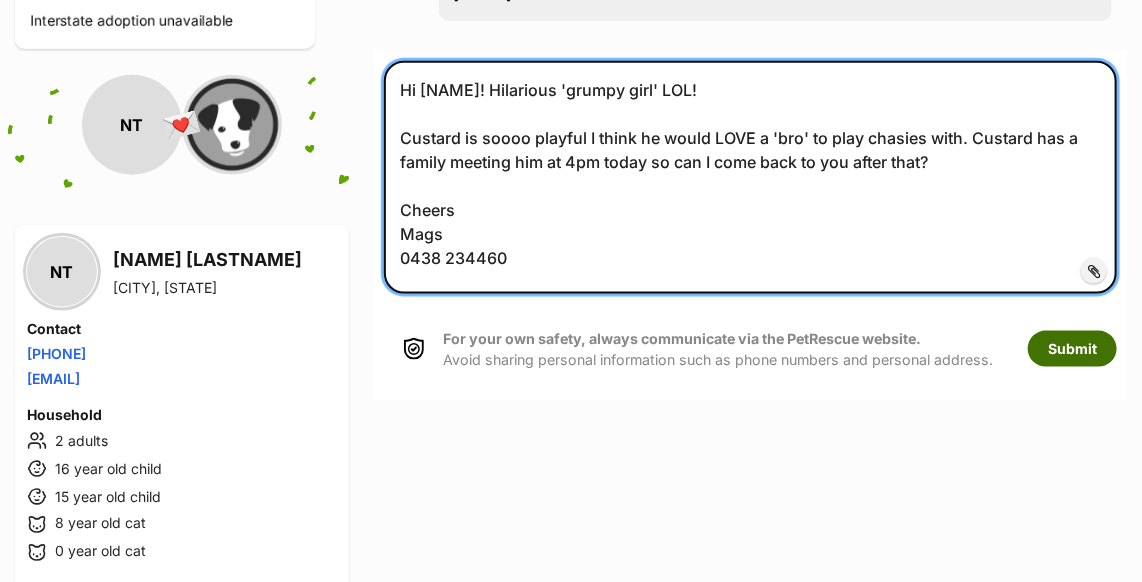 type on "Hi Nicole!  Hilarious 'grumpy girl' LOL!
Custard is soooo playful I think he would LOVE a 'bro' to play chasies with.  Custard has a family meeting him at 4pm today so can I come back to you after that?
Cheers
Mags
0438 234460" 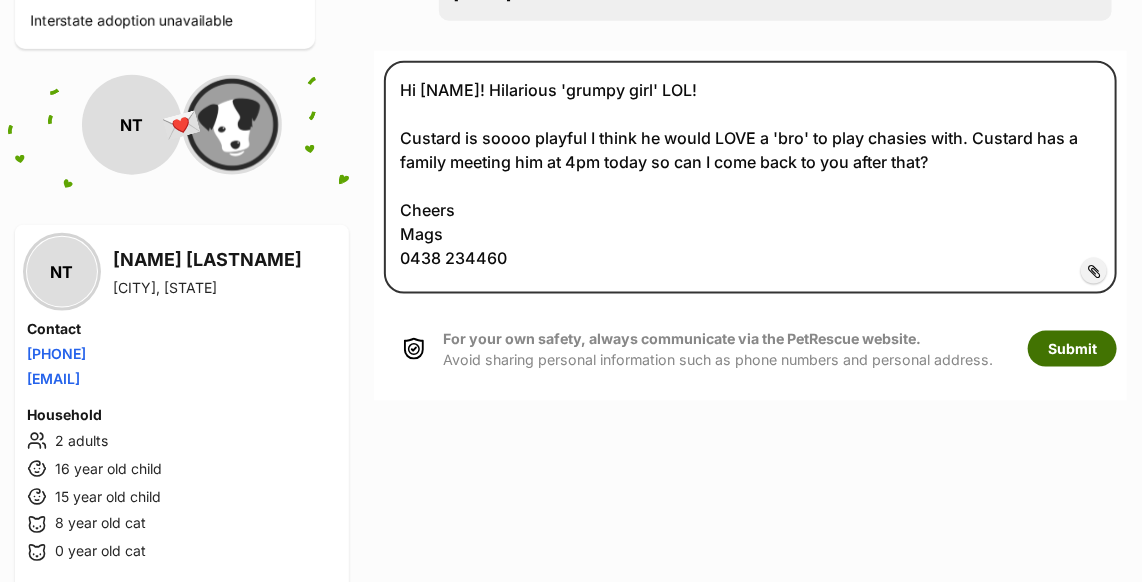 click on "Submit" at bounding box center (1072, 349) 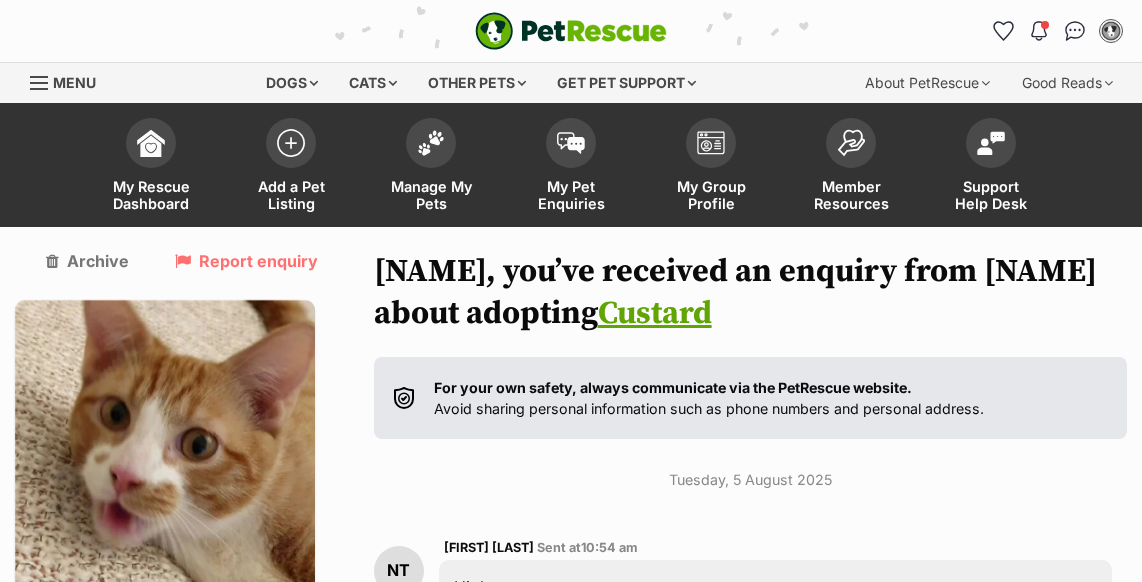 scroll, scrollTop: 761, scrollLeft: 0, axis: vertical 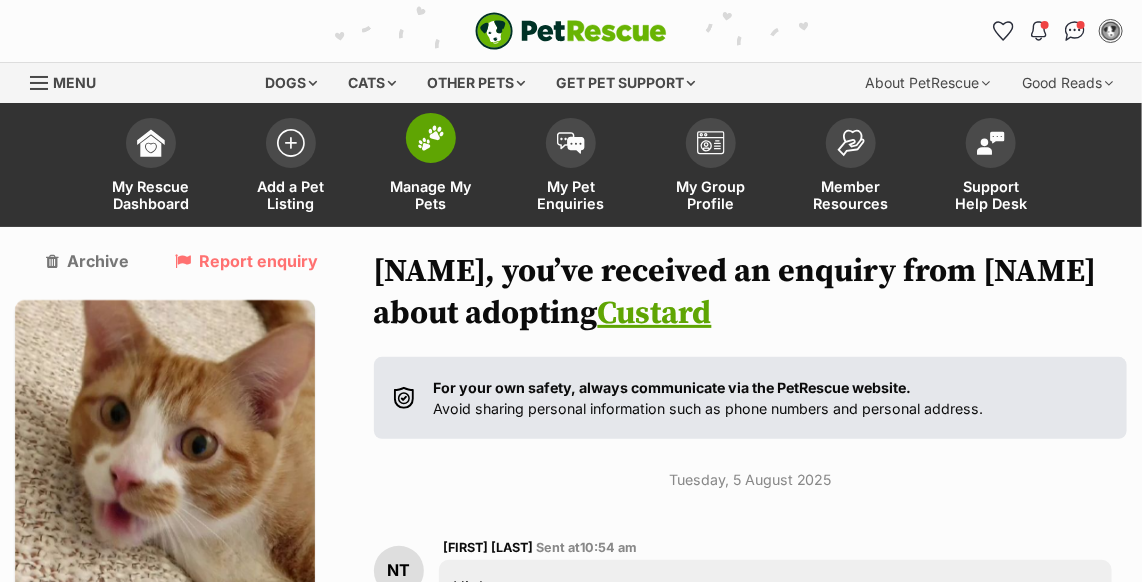 click at bounding box center [431, 138] 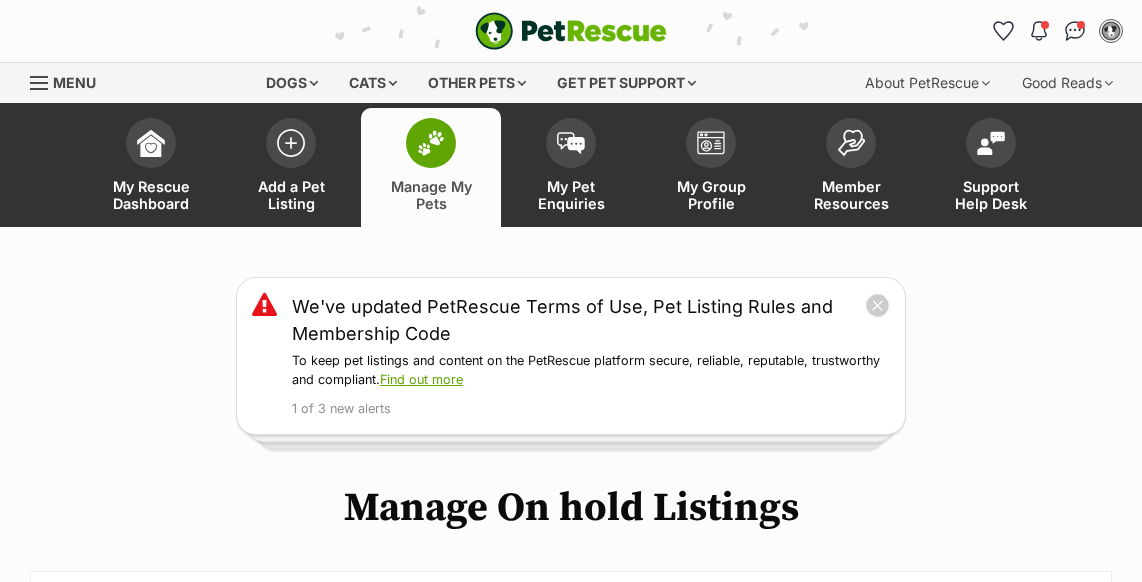 scroll, scrollTop: 0, scrollLeft: 0, axis: both 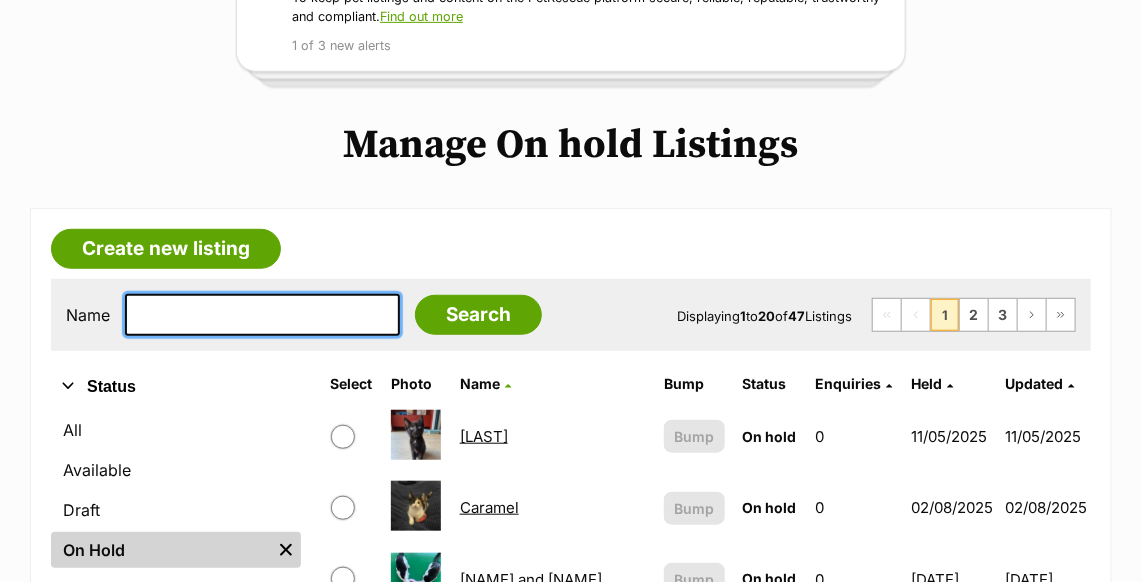 click at bounding box center (262, 315) 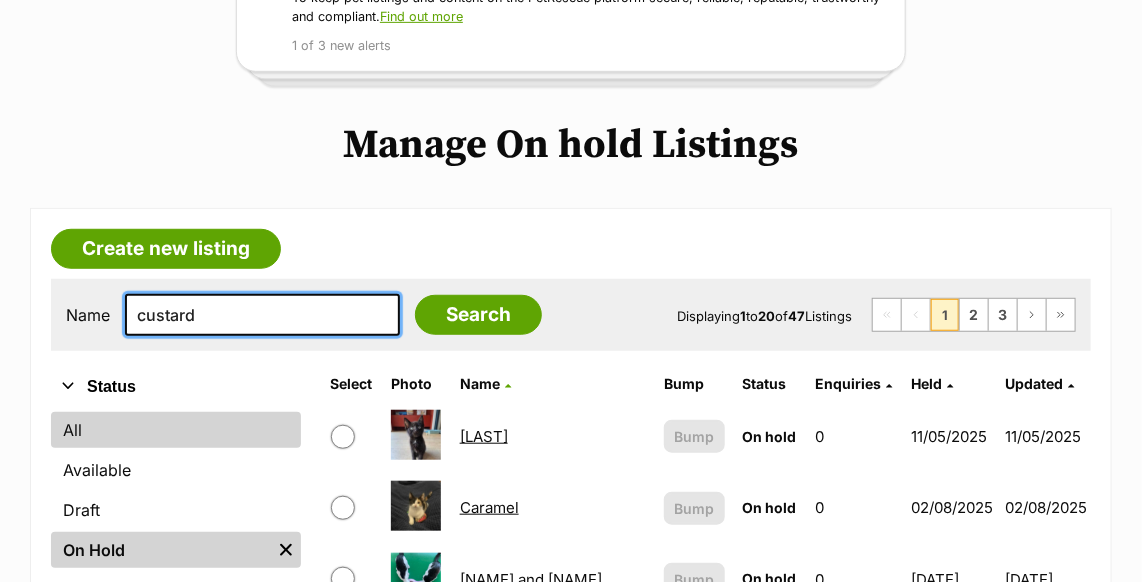 type on "custard" 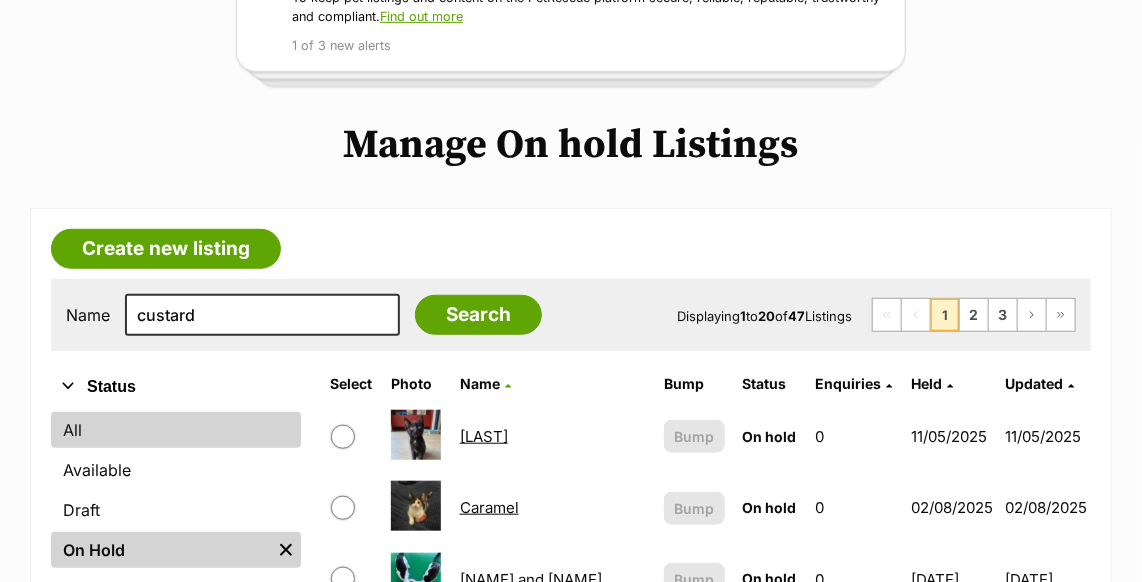 click on "All" at bounding box center [176, 430] 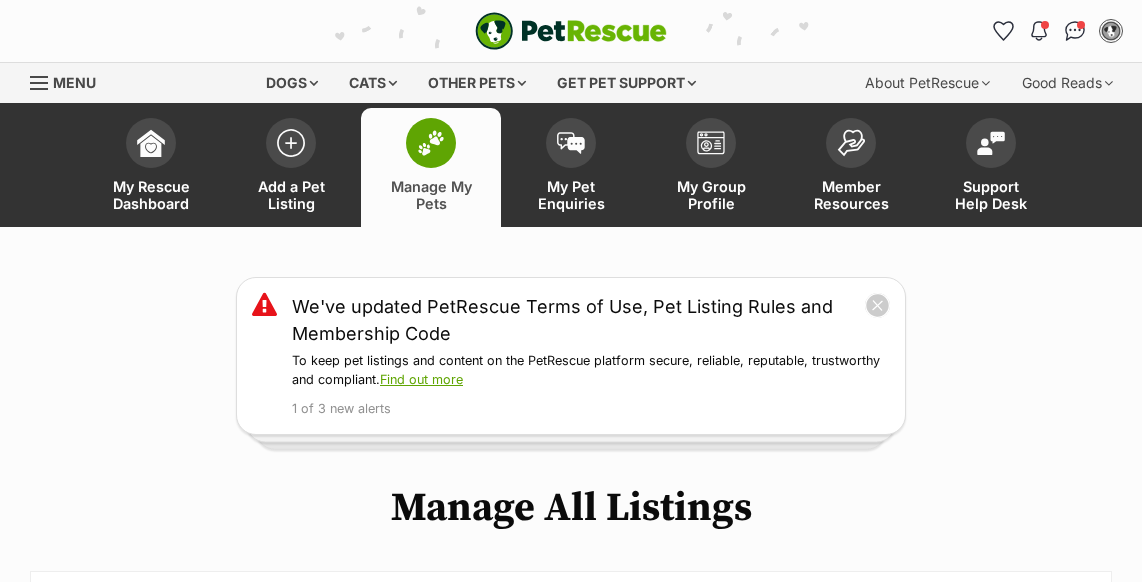 scroll, scrollTop: 0, scrollLeft: 0, axis: both 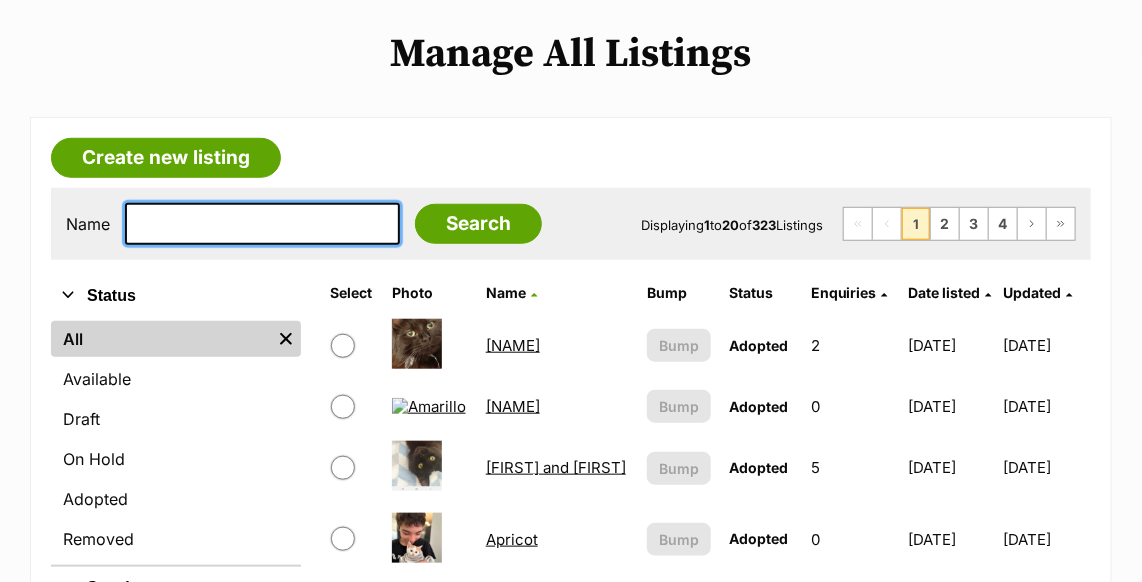 click at bounding box center (262, 224) 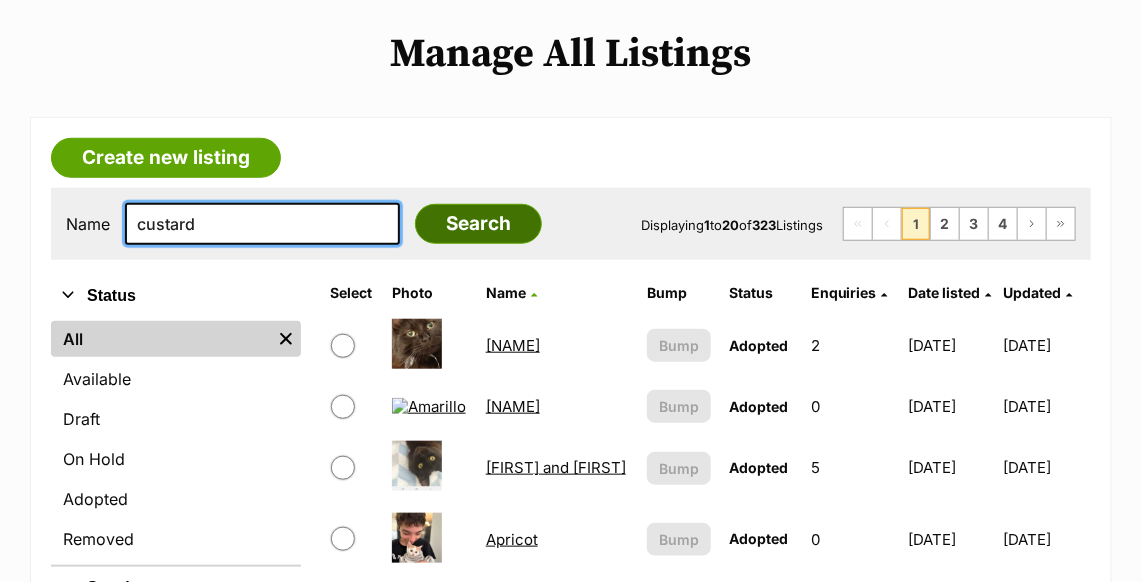type on "custard" 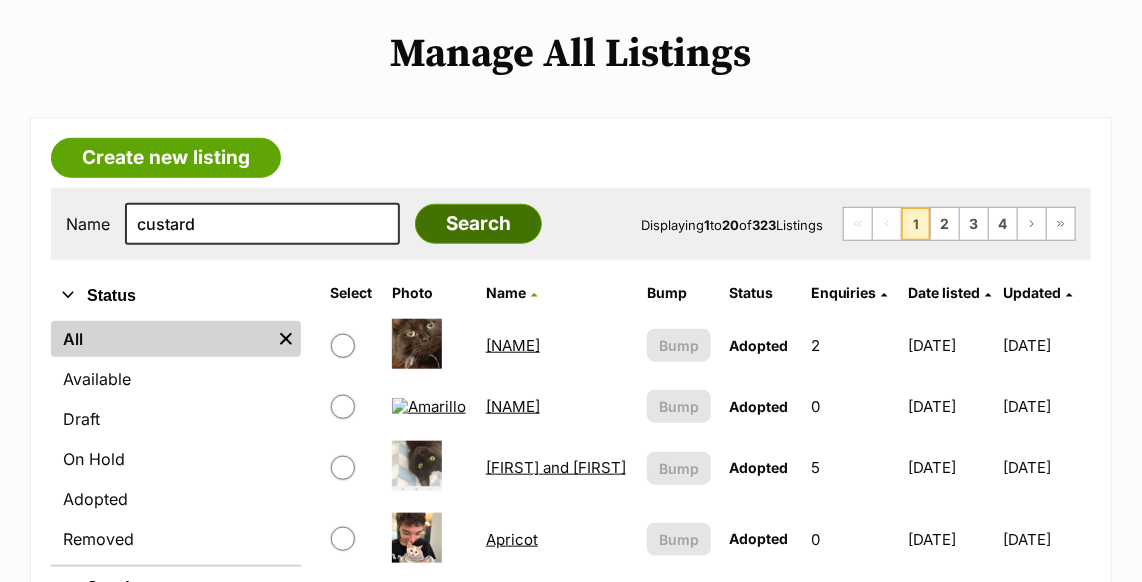 click on "Search" at bounding box center (478, 224) 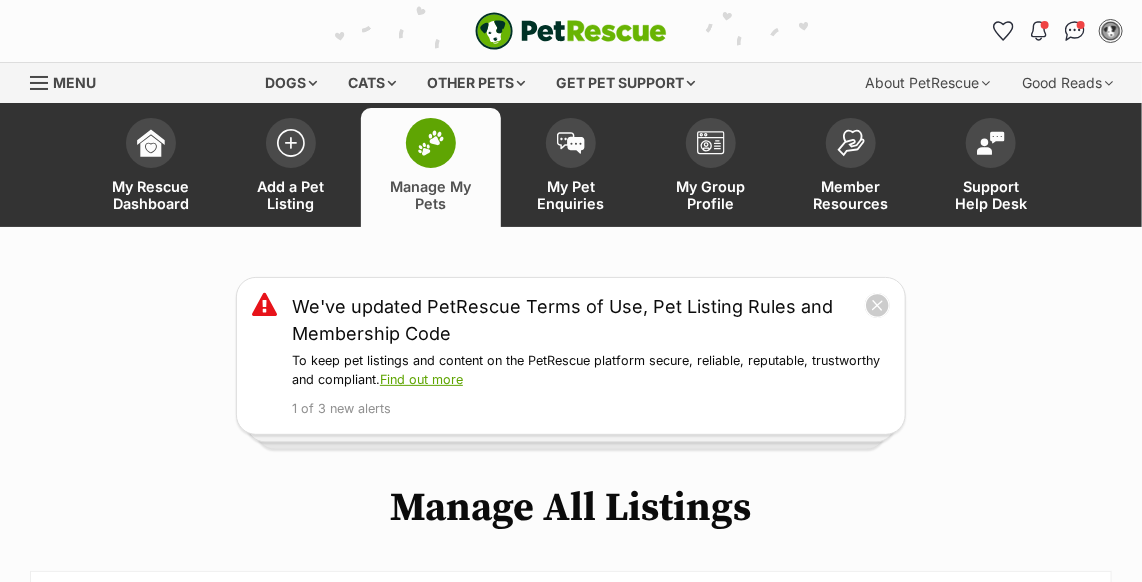 scroll, scrollTop: 174, scrollLeft: 0, axis: vertical 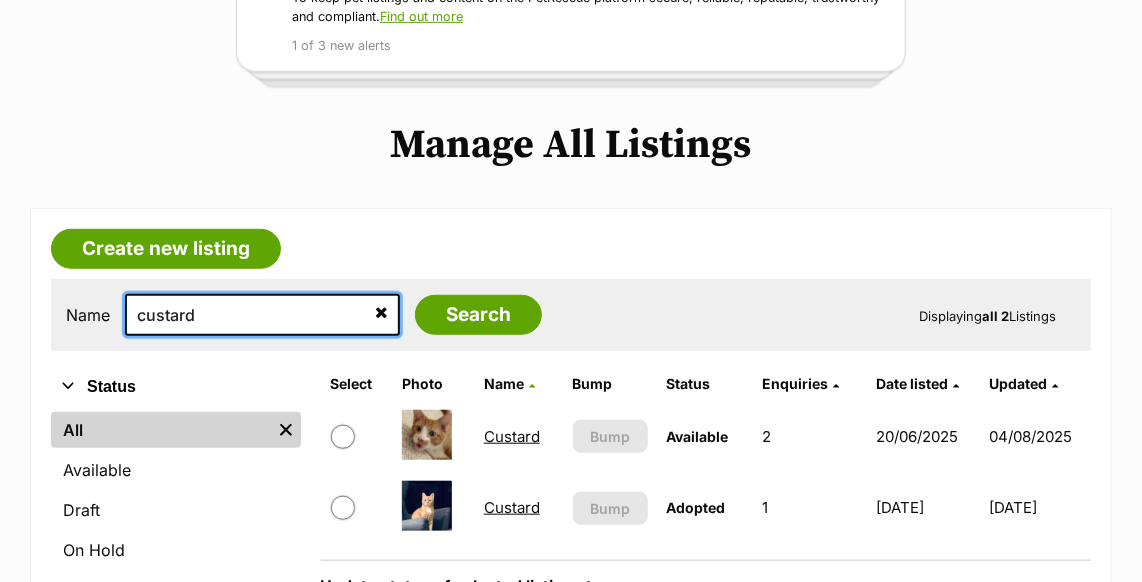 drag, startPoint x: 227, startPoint y: 307, endPoint x: -4, endPoint y: 313, distance: 231.07791 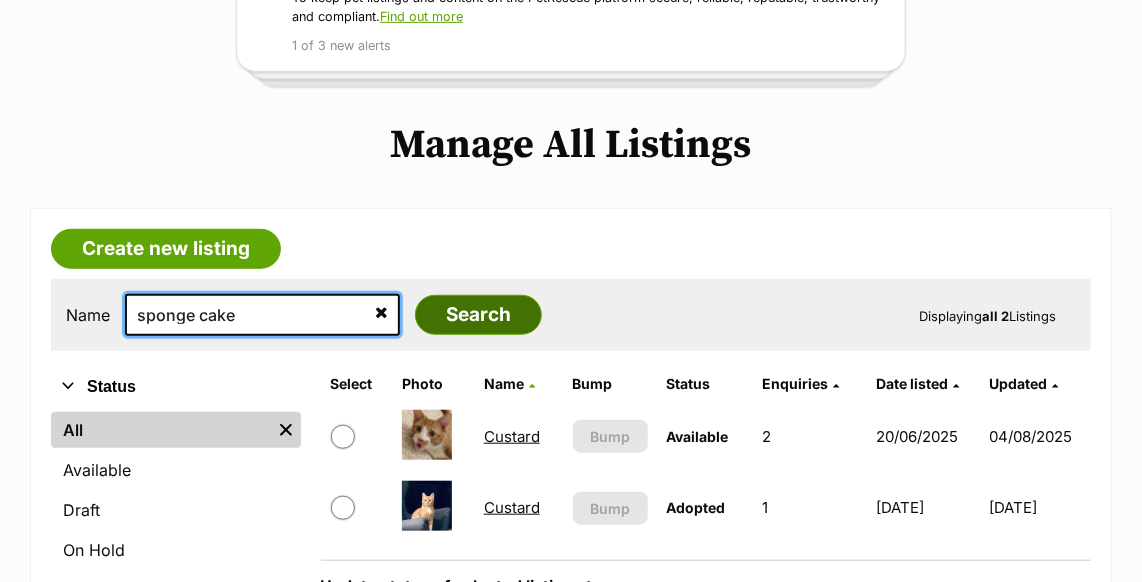 type on "sponge cake" 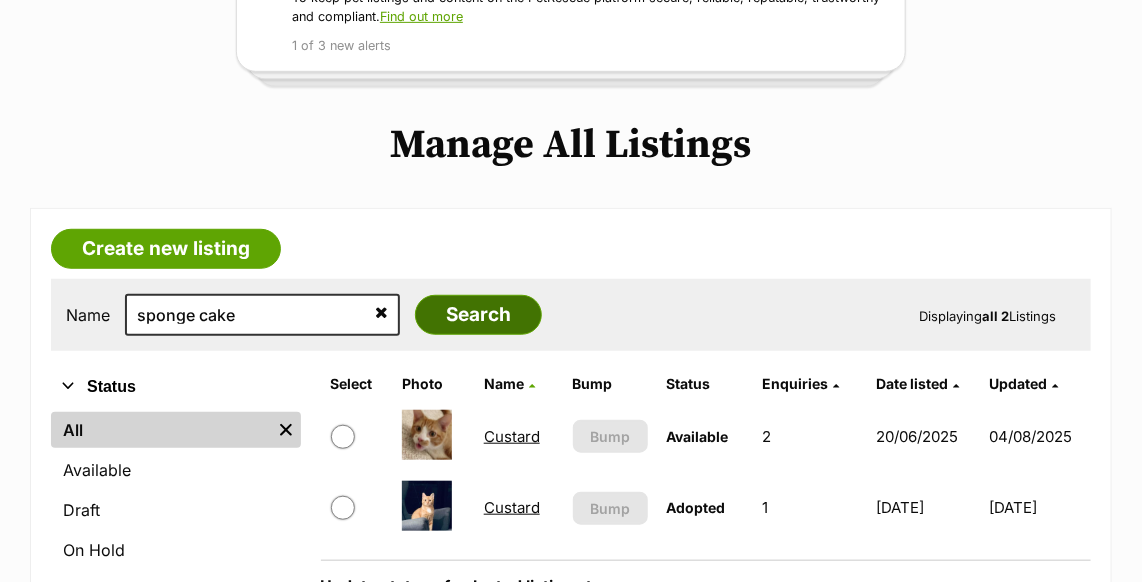 click on "Search" at bounding box center (478, 315) 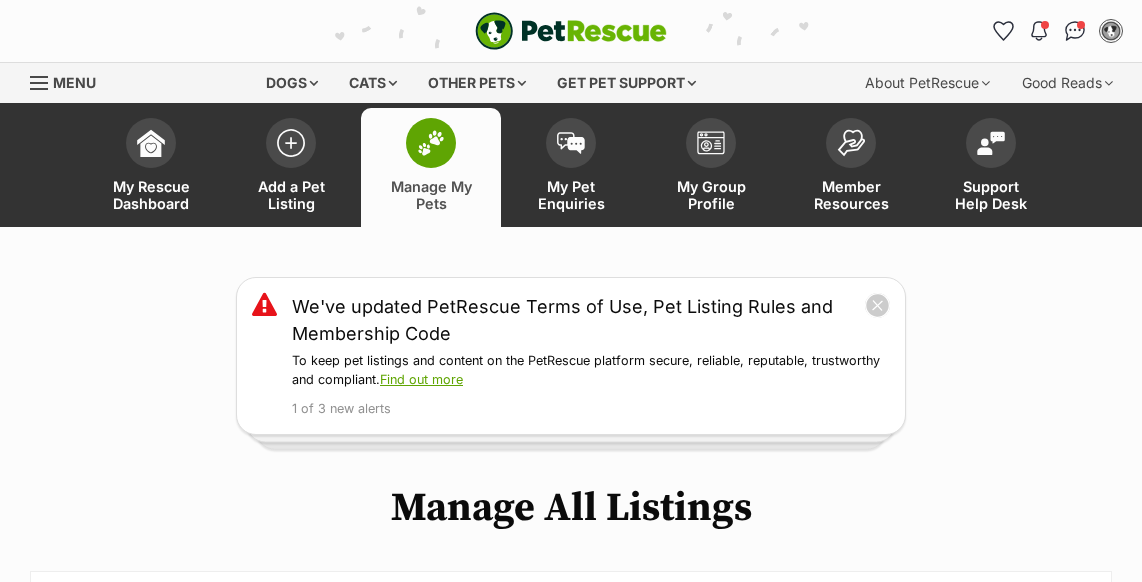 scroll, scrollTop: 0, scrollLeft: 0, axis: both 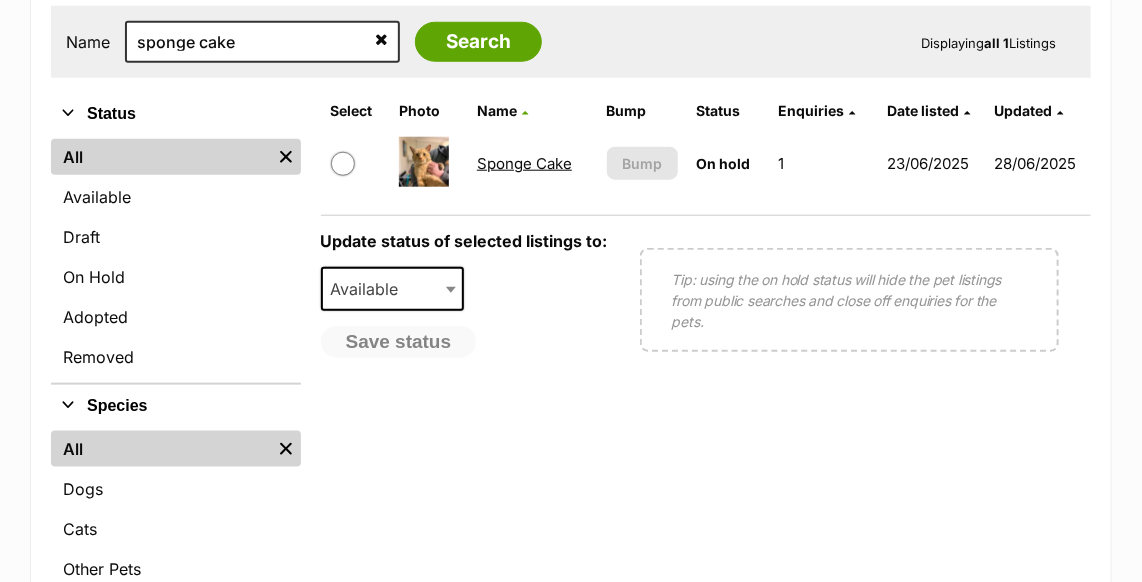 click on "Sponge Cake" at bounding box center [524, 163] 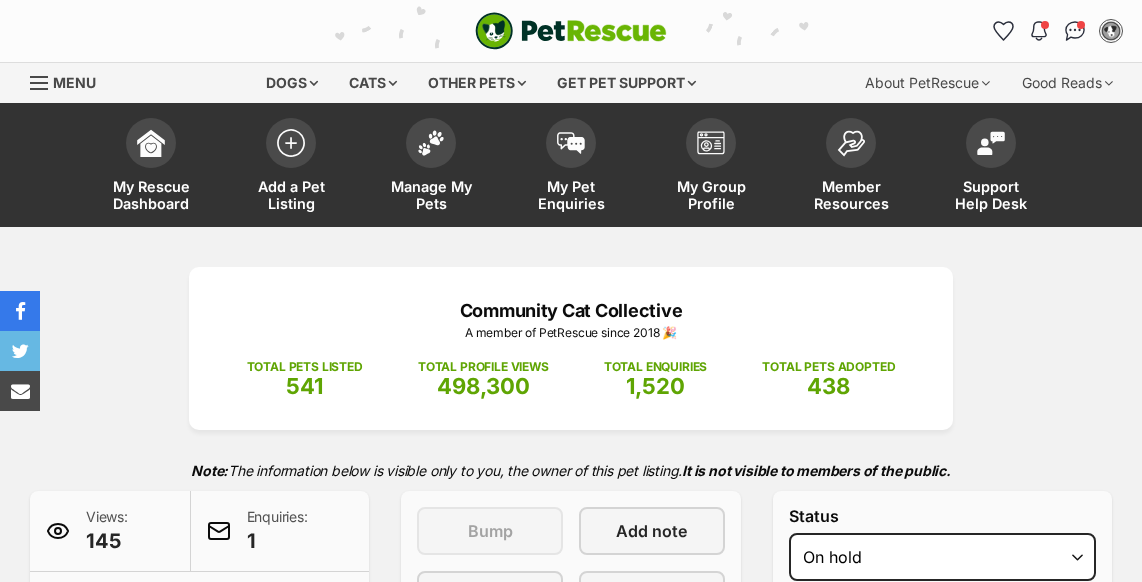 select on "reviewing_applications" 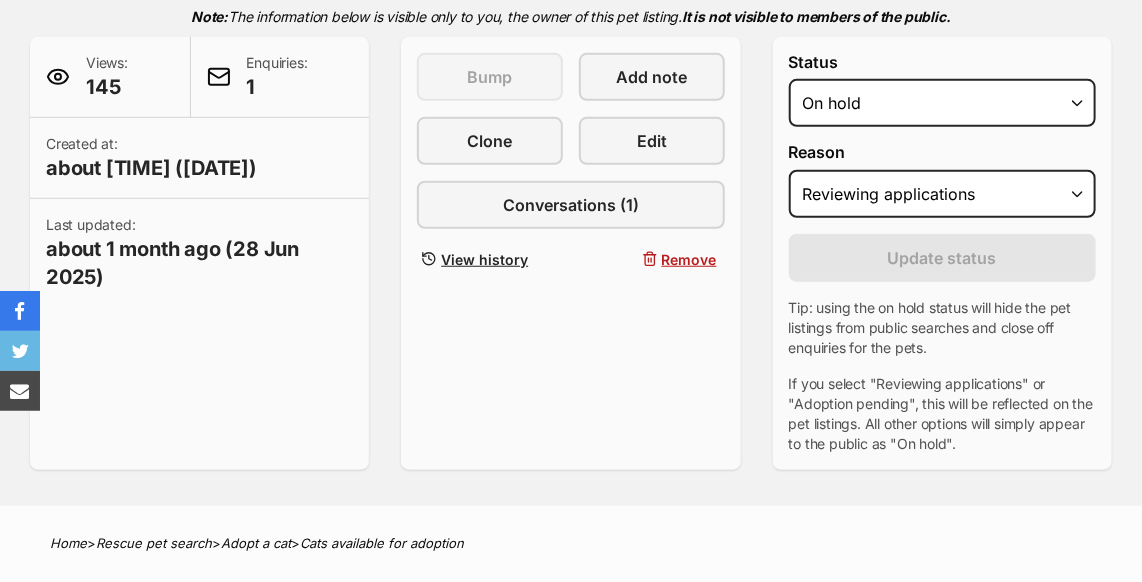 scroll, scrollTop: 0, scrollLeft: 0, axis: both 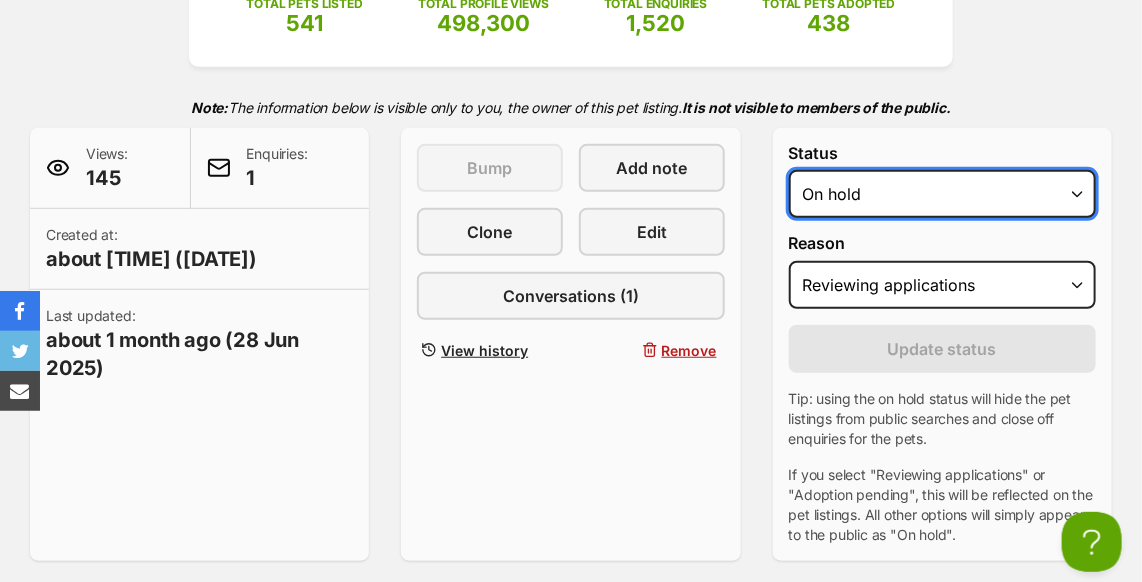 click on "Draft - not available as listing has enquires
Available
On hold
Adopted" at bounding box center (942, 194) 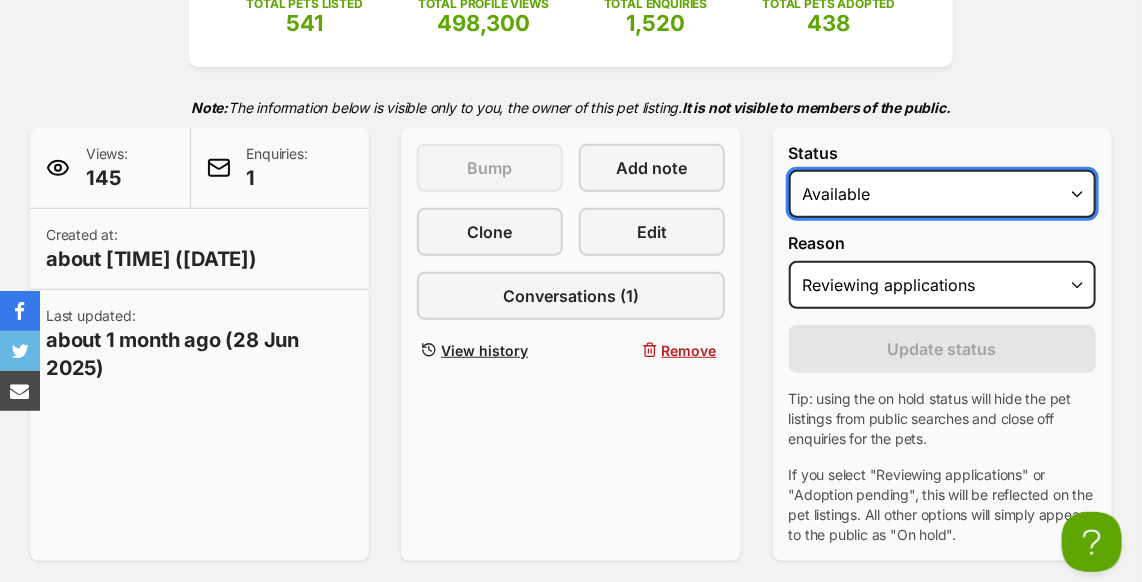 click on "Draft - not available as listing has enquires
Available
On hold
Adopted" at bounding box center [942, 194] 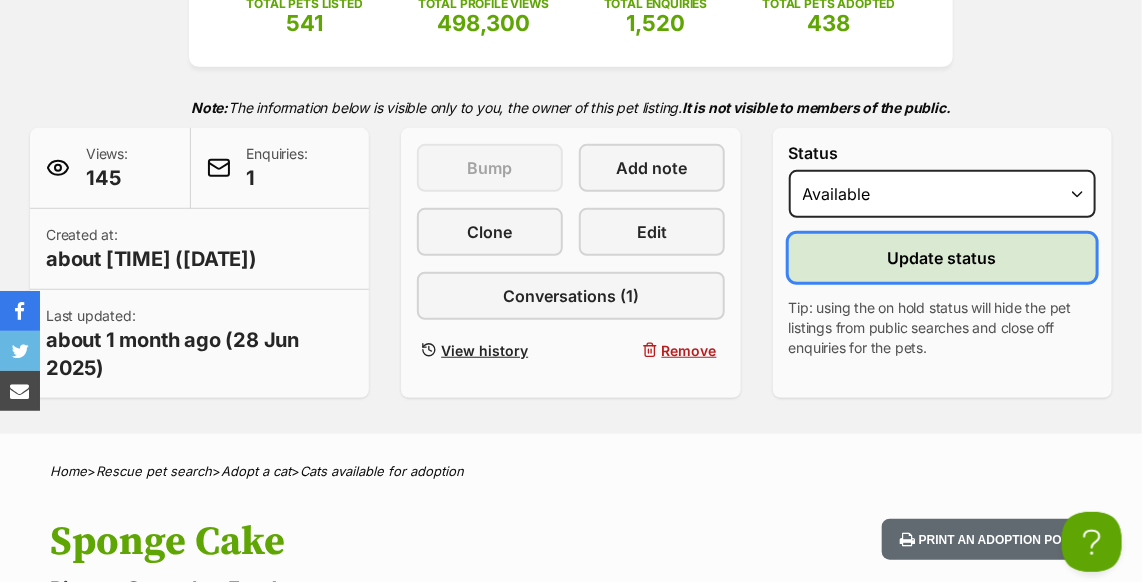 click on "Update status" at bounding box center [942, 258] 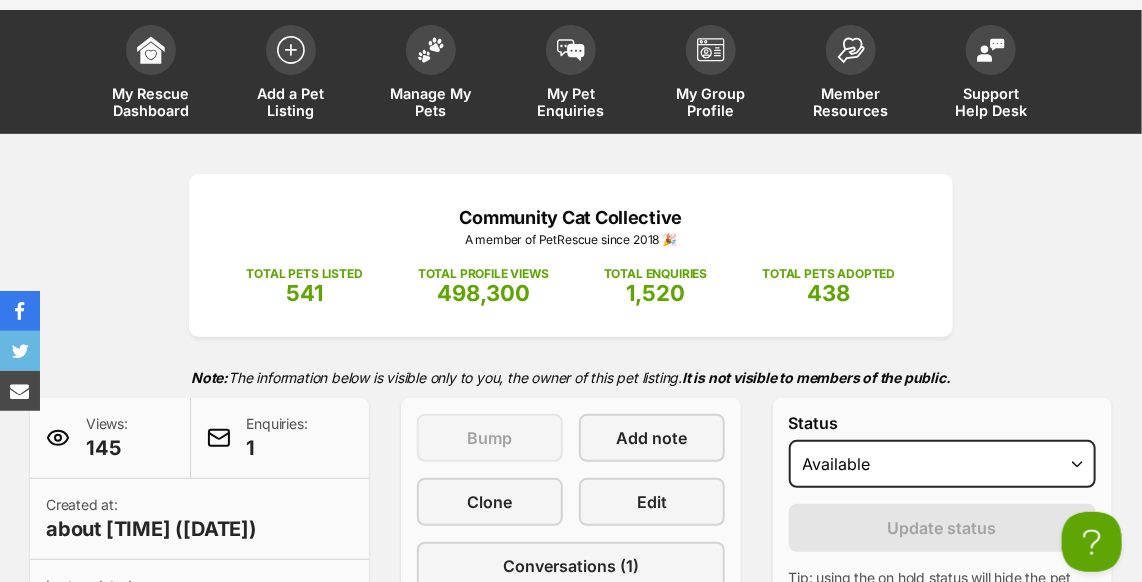 scroll, scrollTop: 90, scrollLeft: 0, axis: vertical 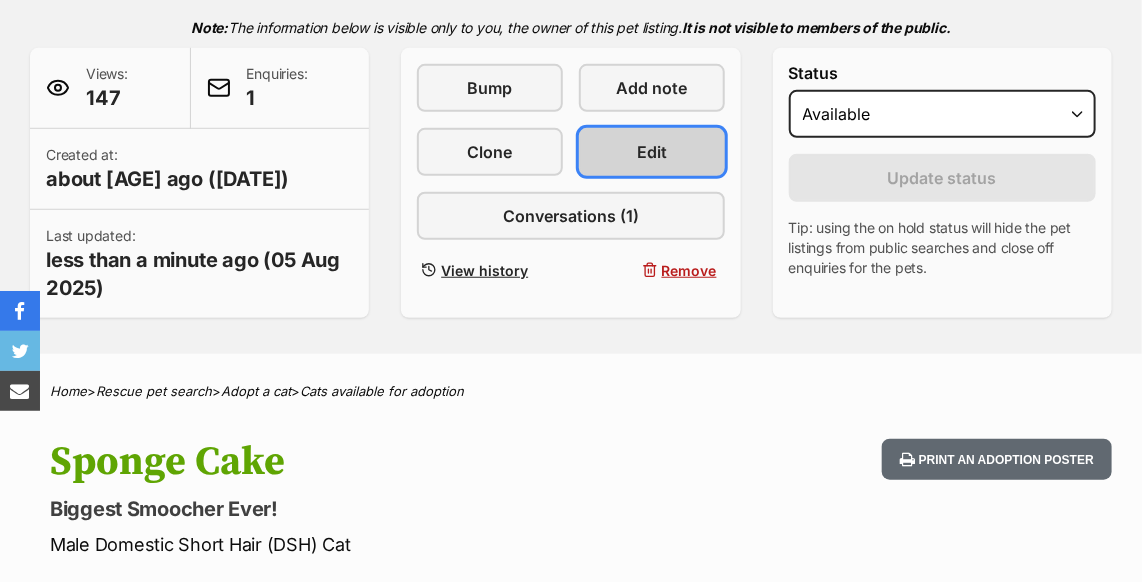click on "Edit" at bounding box center (652, 152) 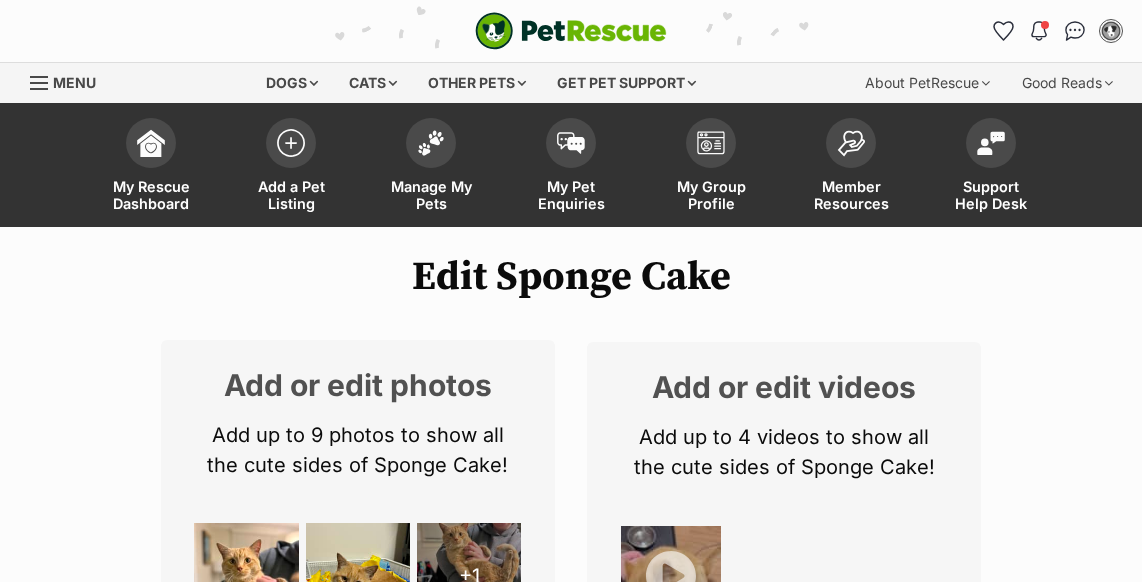 scroll, scrollTop: 0, scrollLeft: 0, axis: both 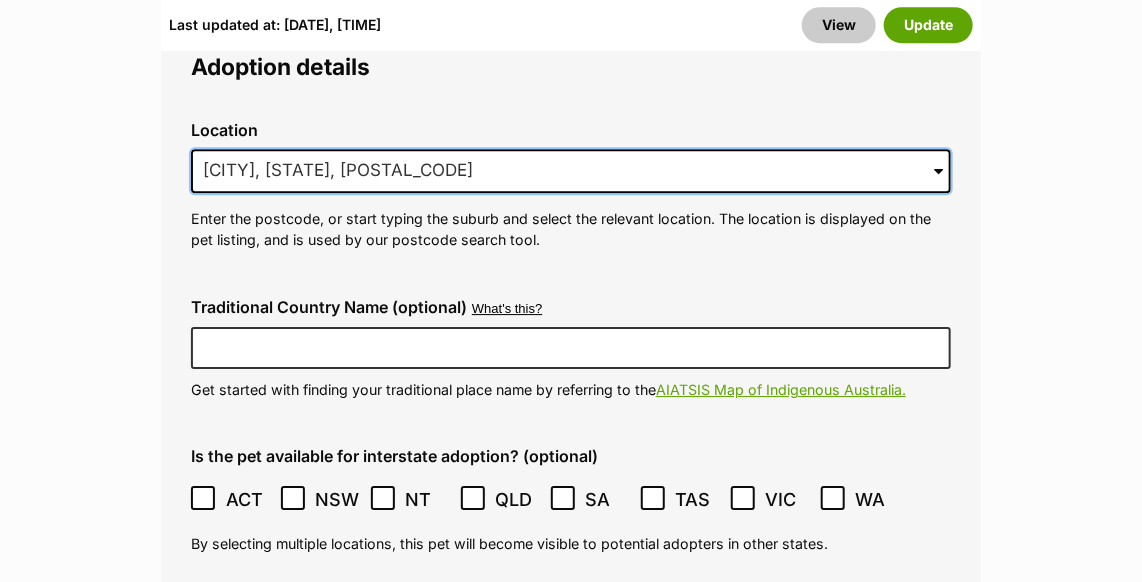 drag, startPoint x: 422, startPoint y: 163, endPoint x: 43, endPoint y: 192, distance: 380.10788 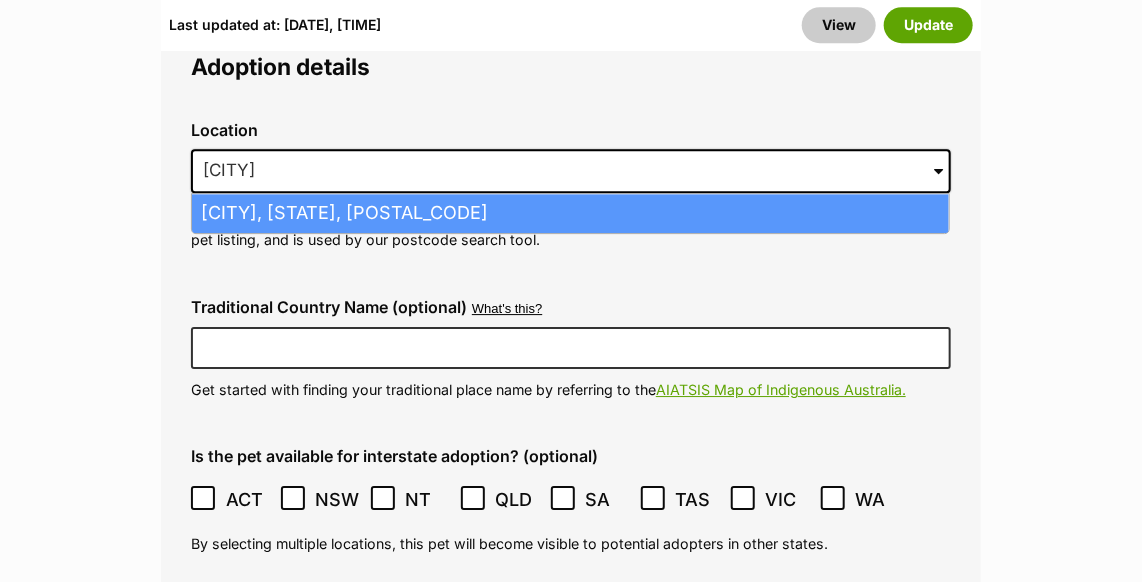 scroll, scrollTop: 0, scrollLeft: 0, axis: both 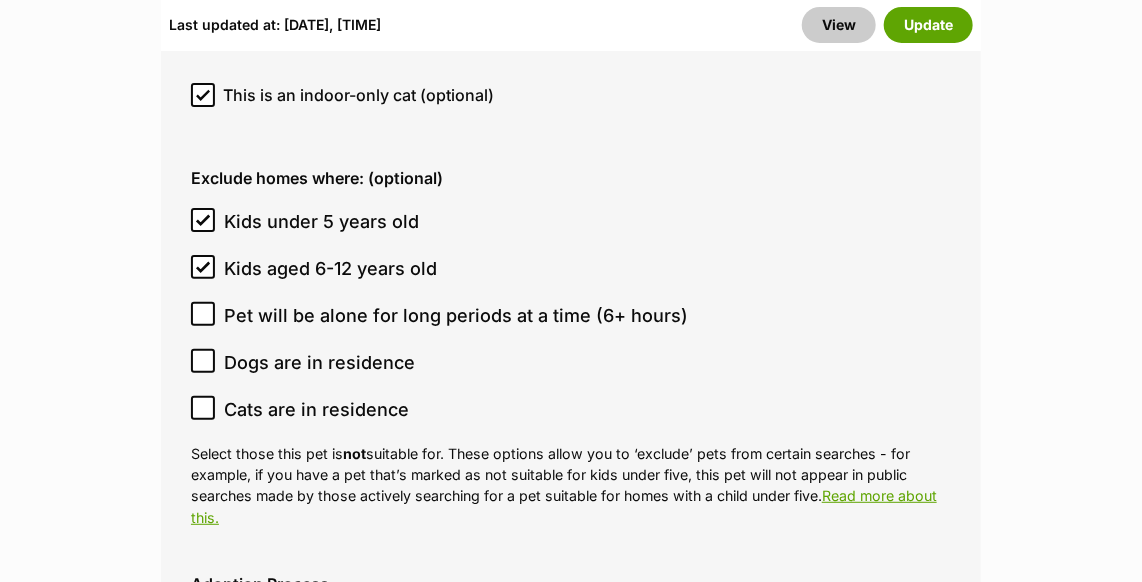 click 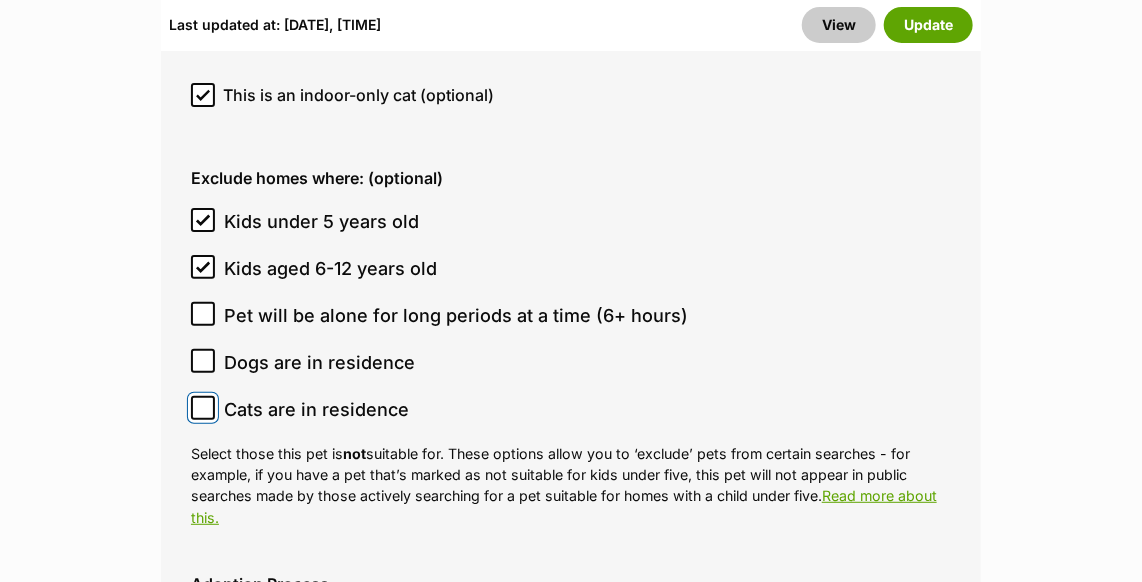 click on "Cats are in residence" at bounding box center (203, 408) 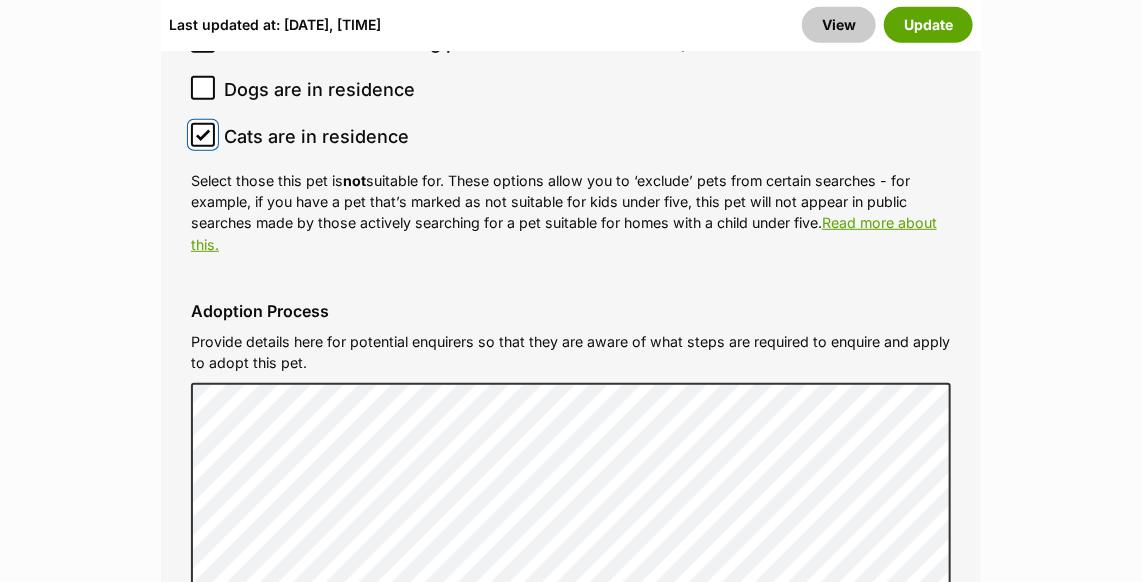 scroll, scrollTop: 5545, scrollLeft: 0, axis: vertical 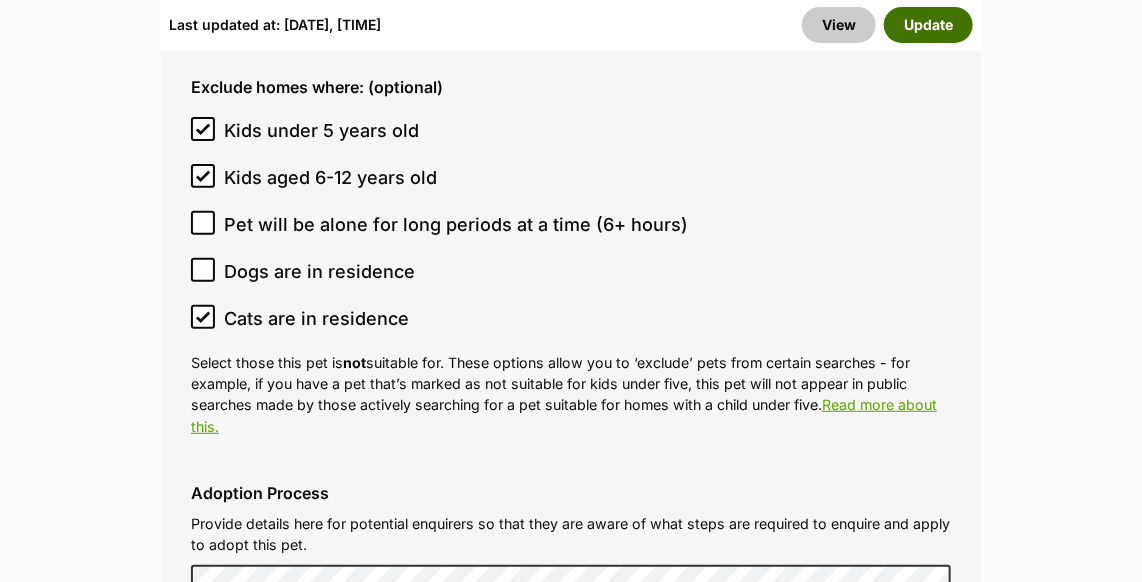 click on "Update" at bounding box center [928, 25] 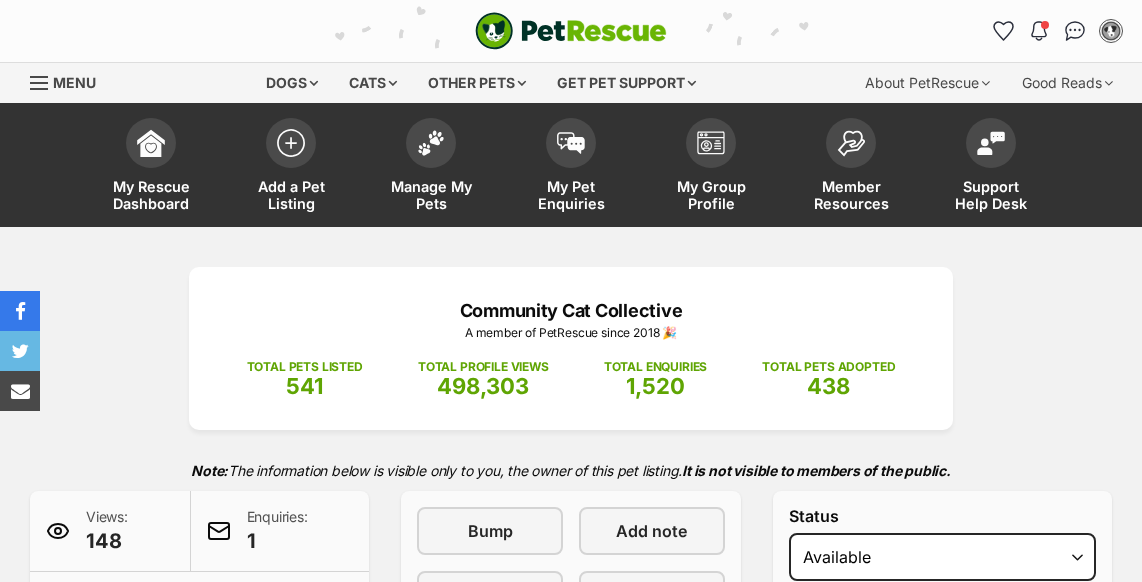 scroll, scrollTop: 295, scrollLeft: 0, axis: vertical 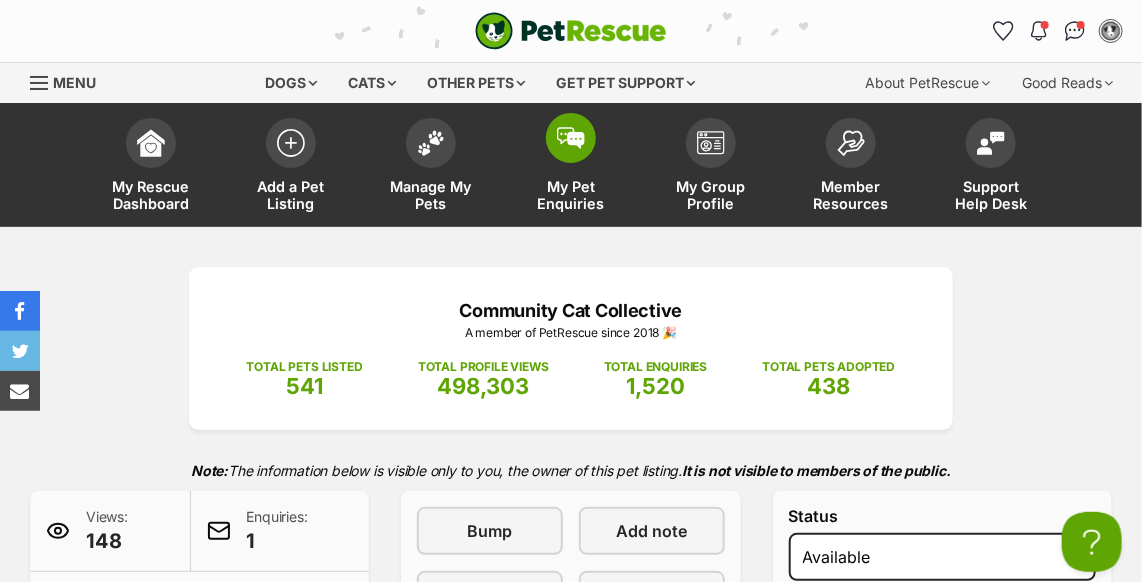 click at bounding box center (571, 138) 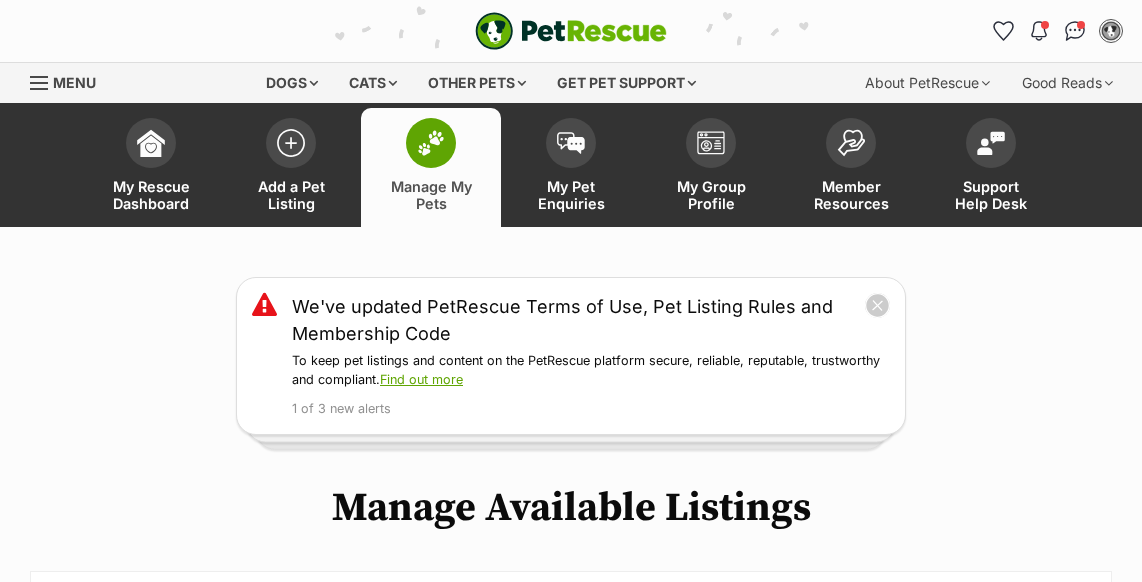 scroll, scrollTop: 545, scrollLeft: 0, axis: vertical 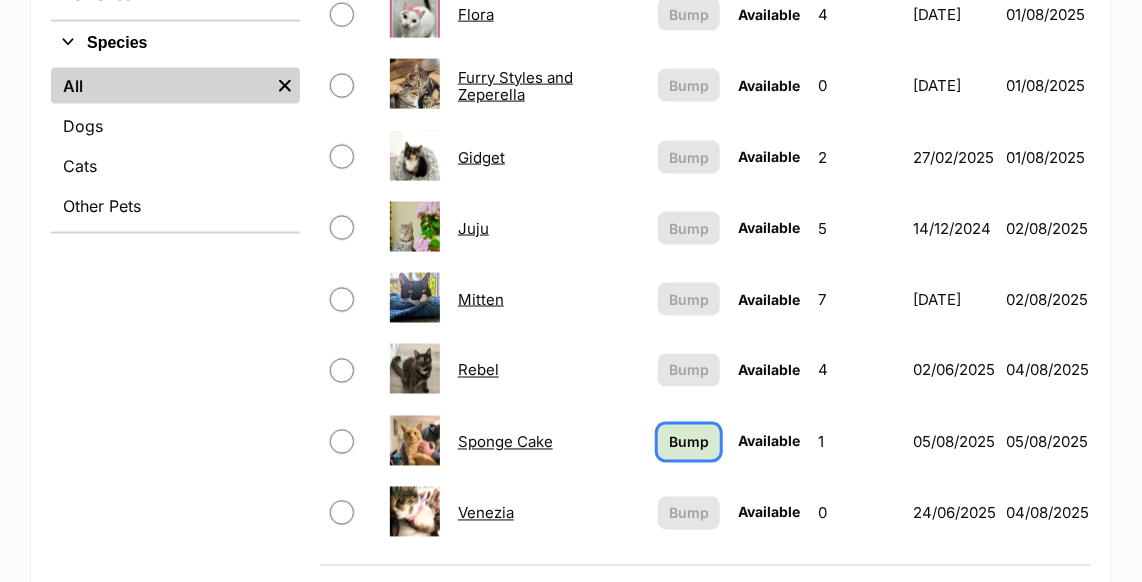 click on "Bump" at bounding box center (689, 442) 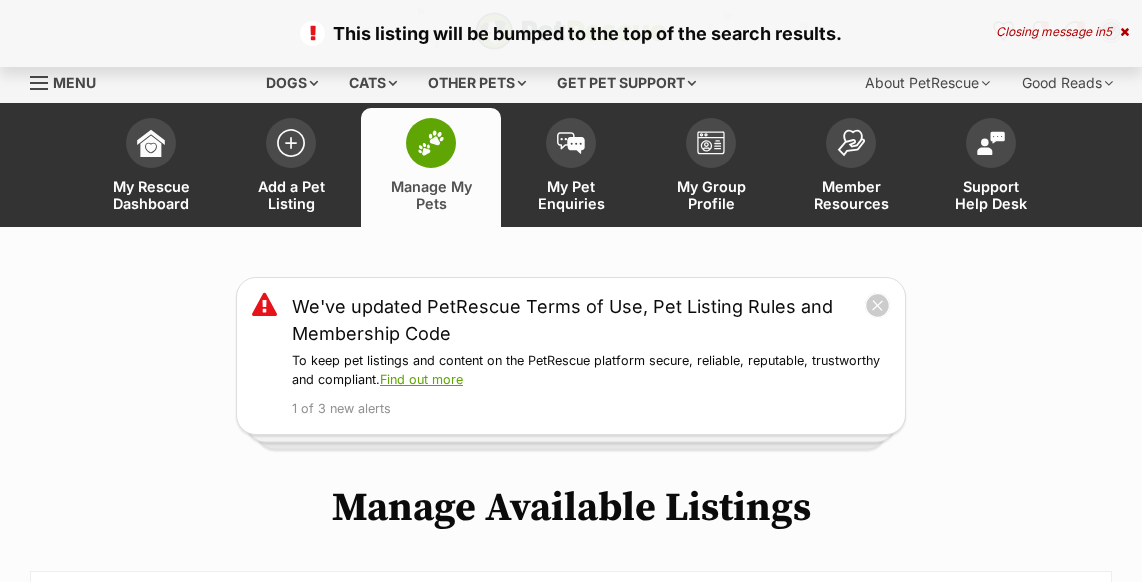 scroll, scrollTop: 0, scrollLeft: 0, axis: both 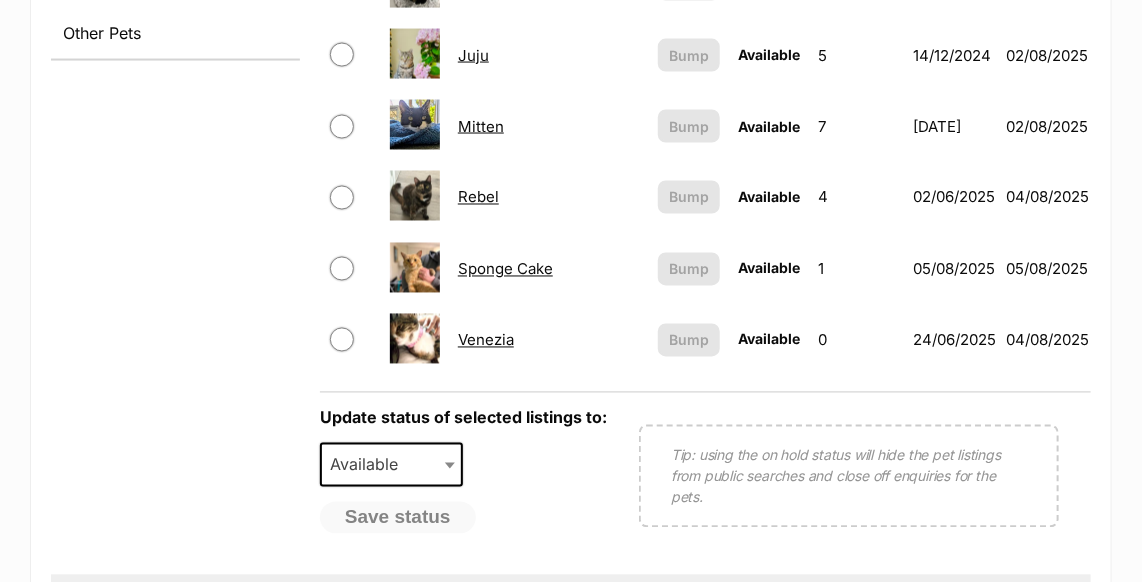 click on "Sponge Cake" at bounding box center (505, 269) 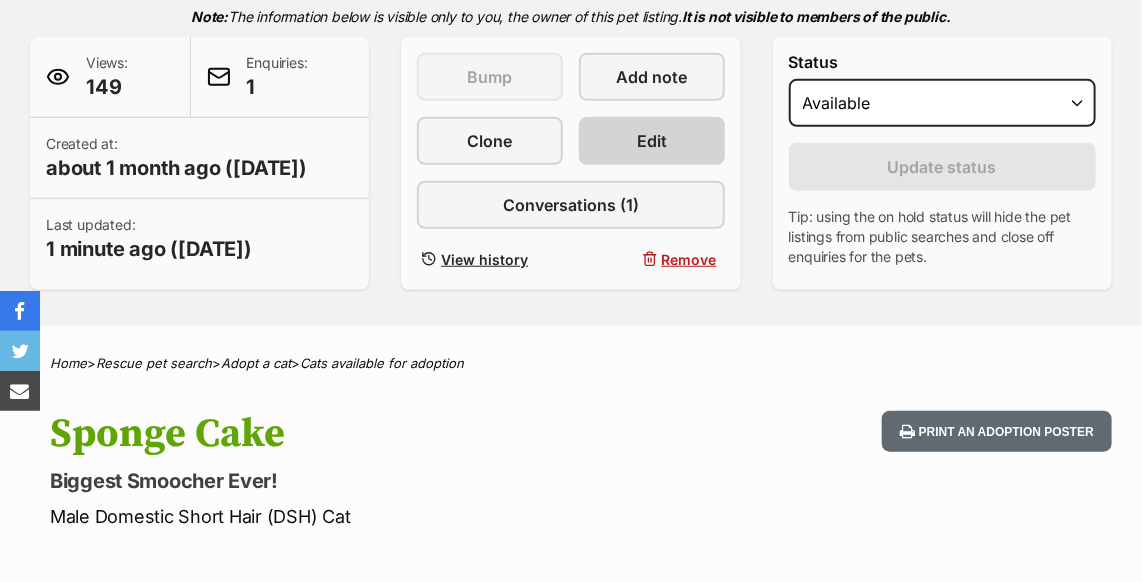 scroll, scrollTop: 454, scrollLeft: 0, axis: vertical 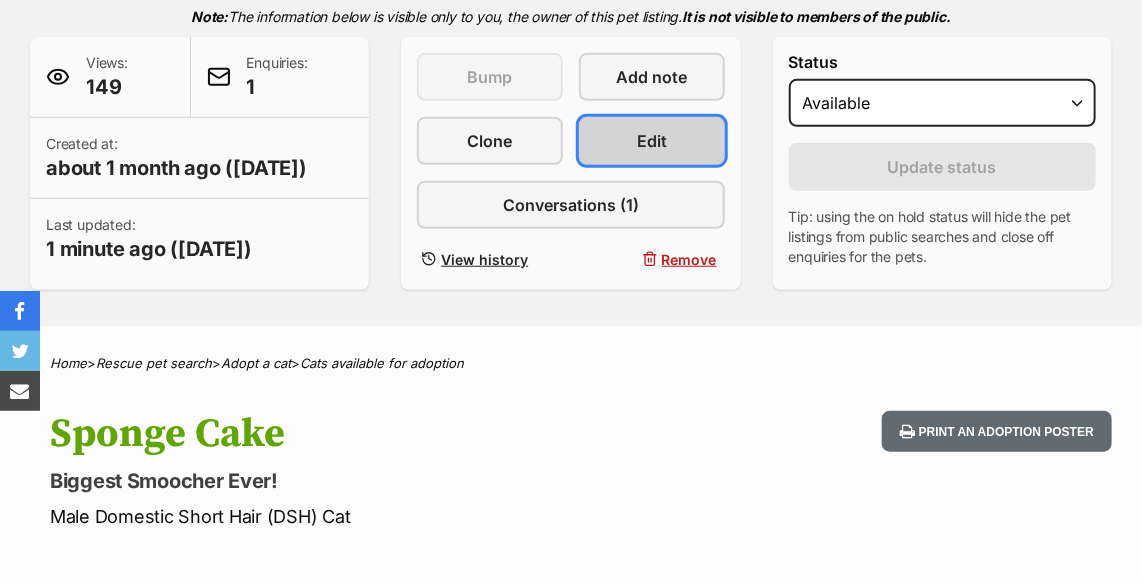 click on "Edit" at bounding box center (652, 141) 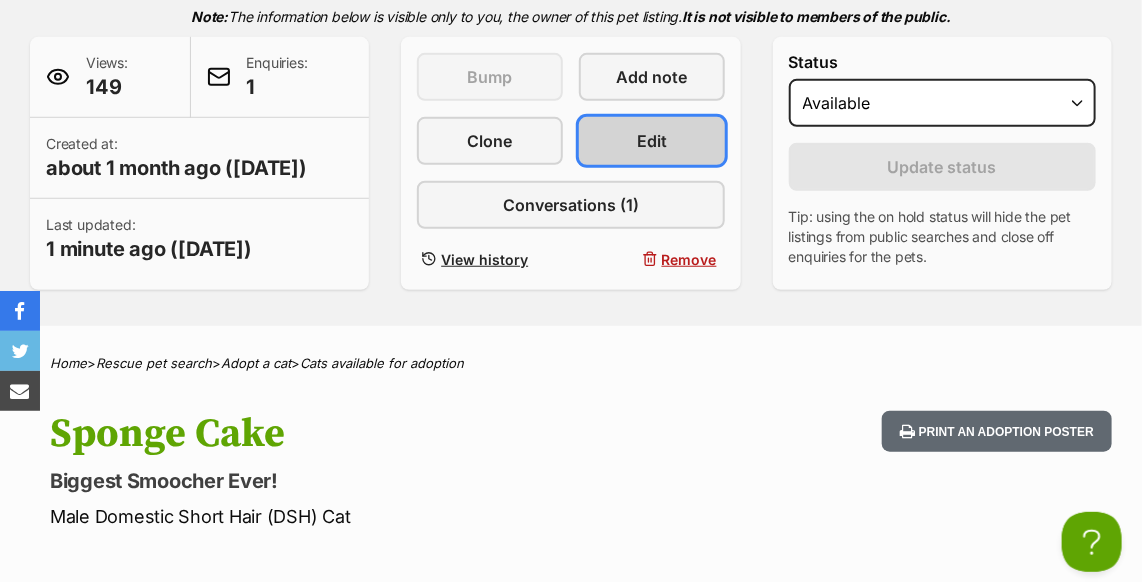 scroll, scrollTop: 0, scrollLeft: 0, axis: both 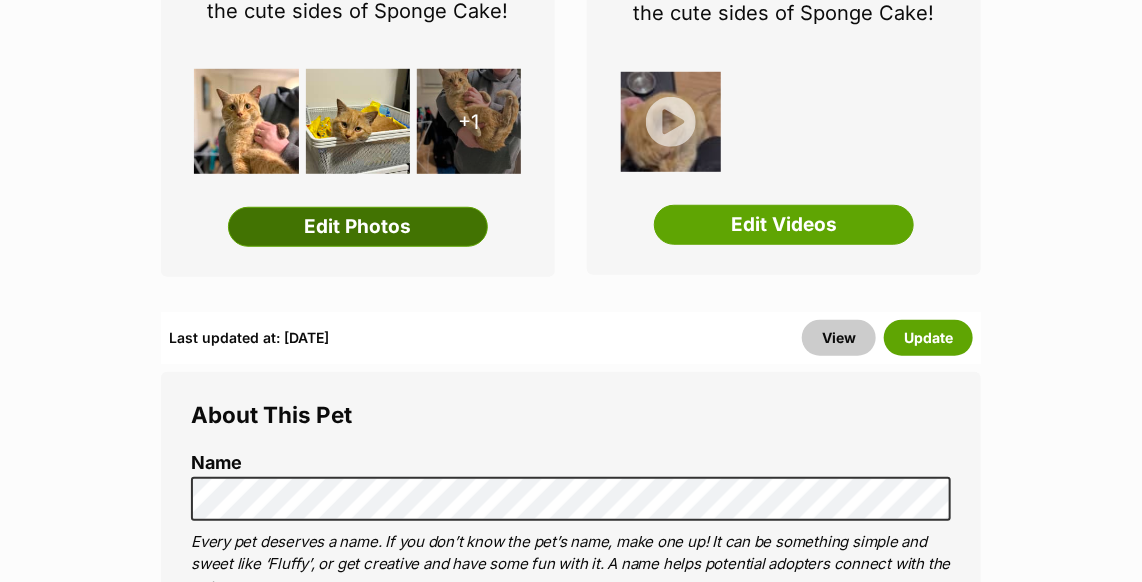 click on "Edit Photos" at bounding box center [358, 227] 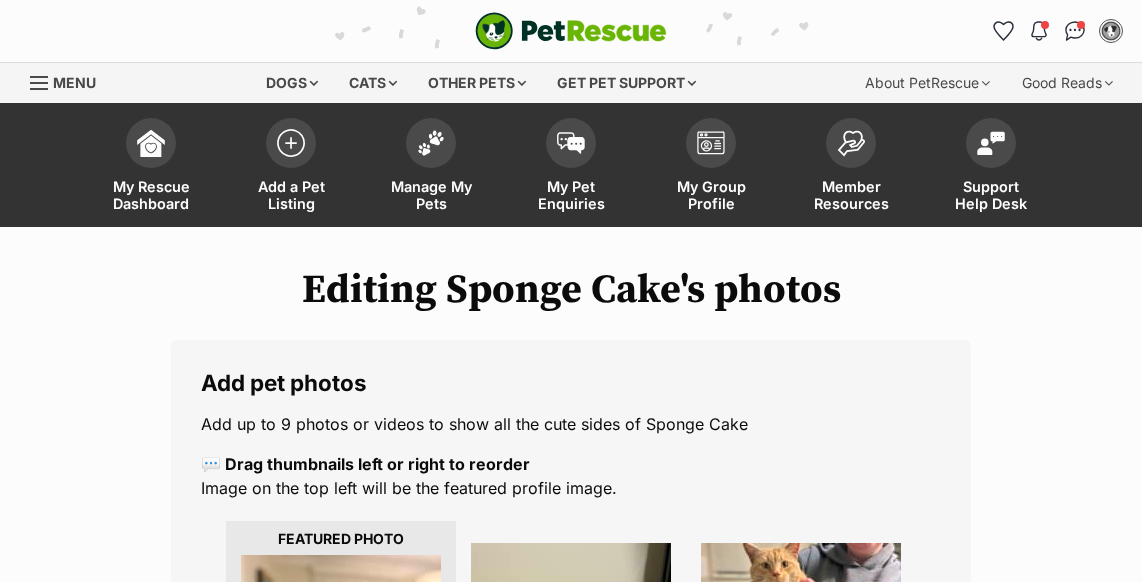scroll, scrollTop: 454, scrollLeft: 0, axis: vertical 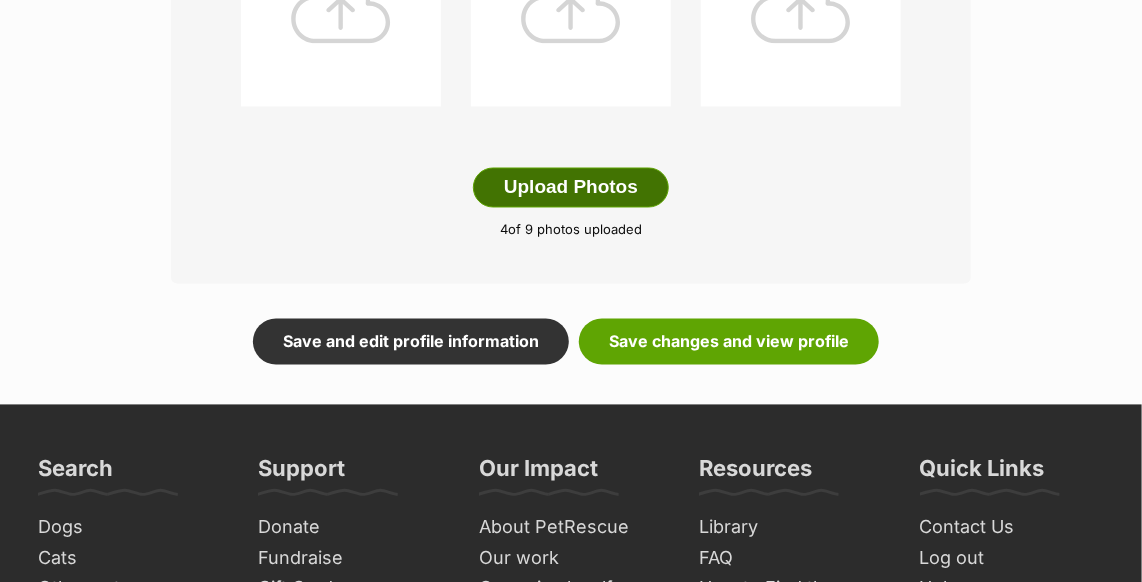 click on "Upload Photos" at bounding box center [571, 188] 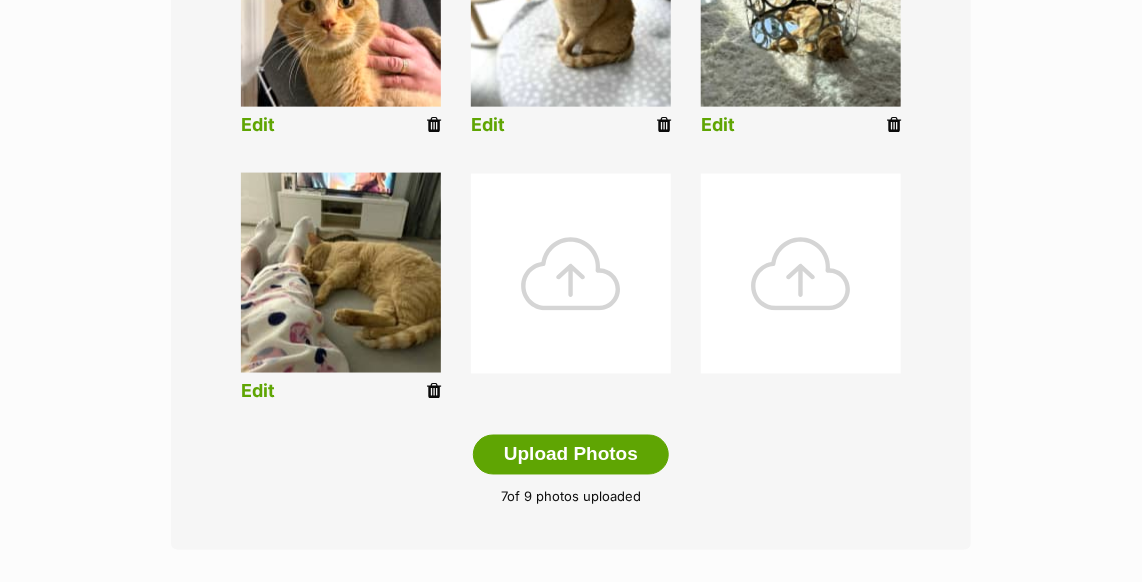 scroll, scrollTop: 1182, scrollLeft: 0, axis: vertical 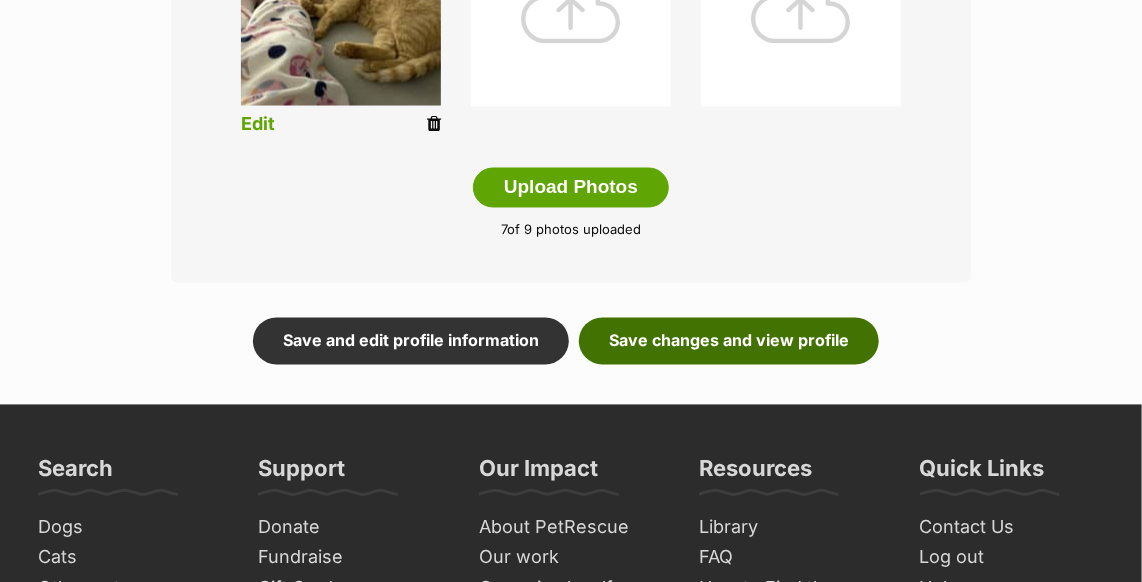 click on "Save changes and view profile" at bounding box center [729, 341] 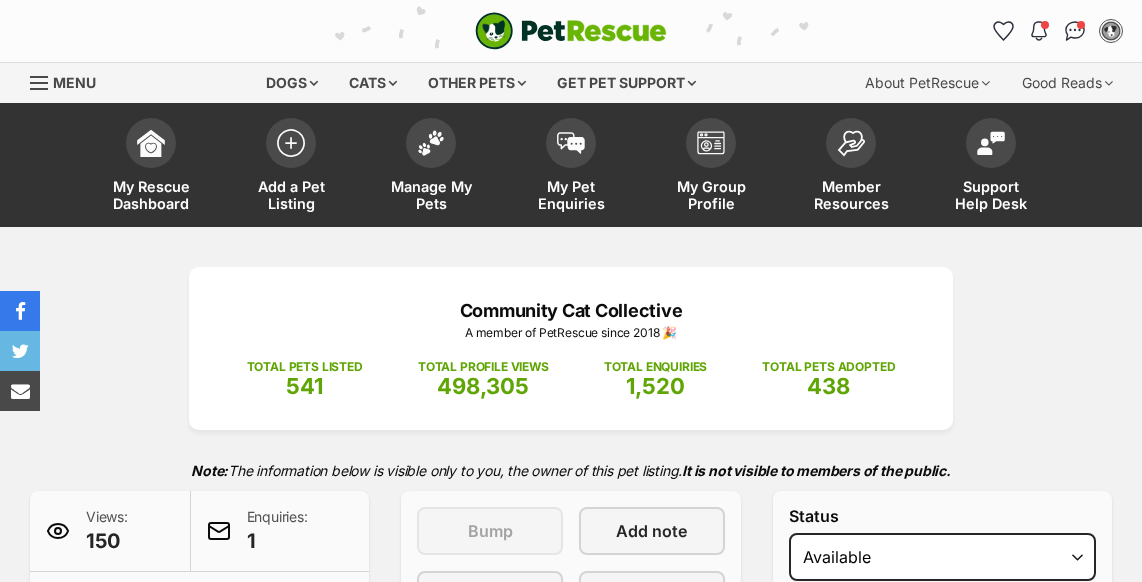 scroll, scrollTop: 183, scrollLeft: 0, axis: vertical 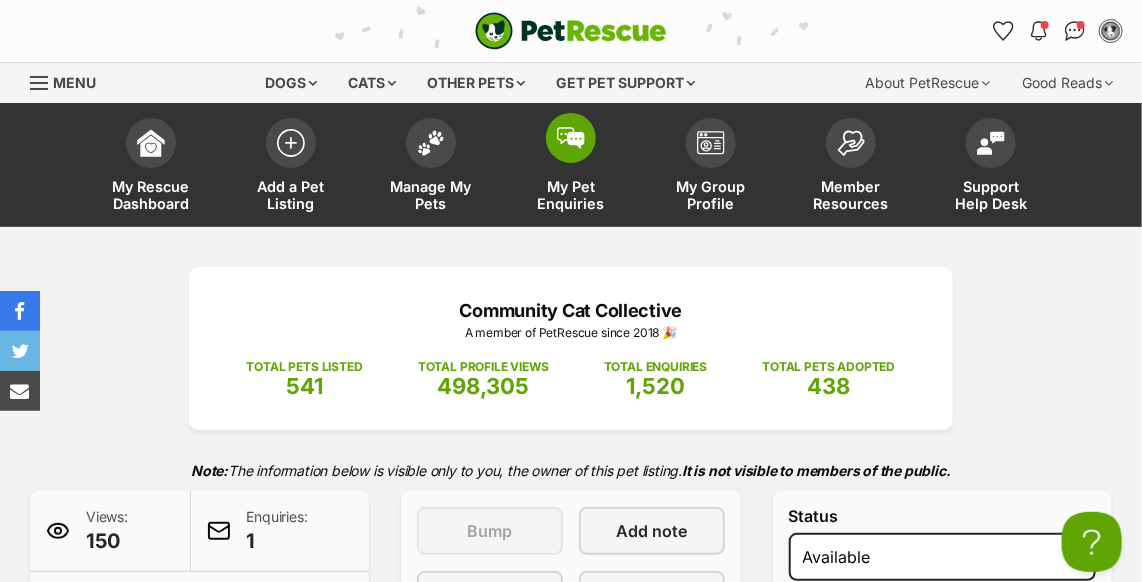 click at bounding box center (571, 138) 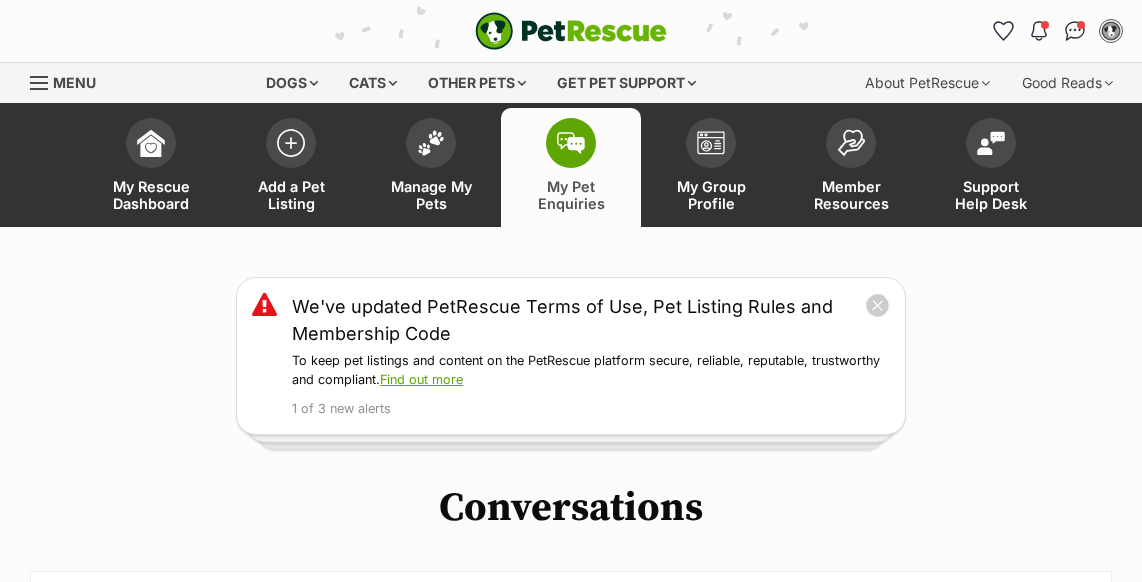 scroll, scrollTop: 0, scrollLeft: 0, axis: both 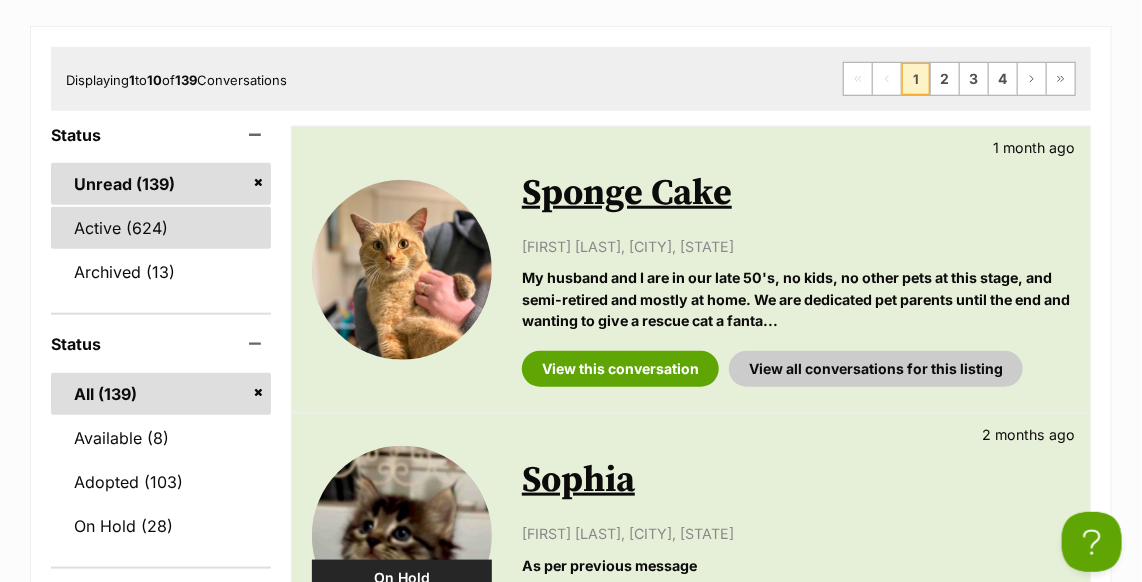 click on "Active (624)" at bounding box center (161, 228) 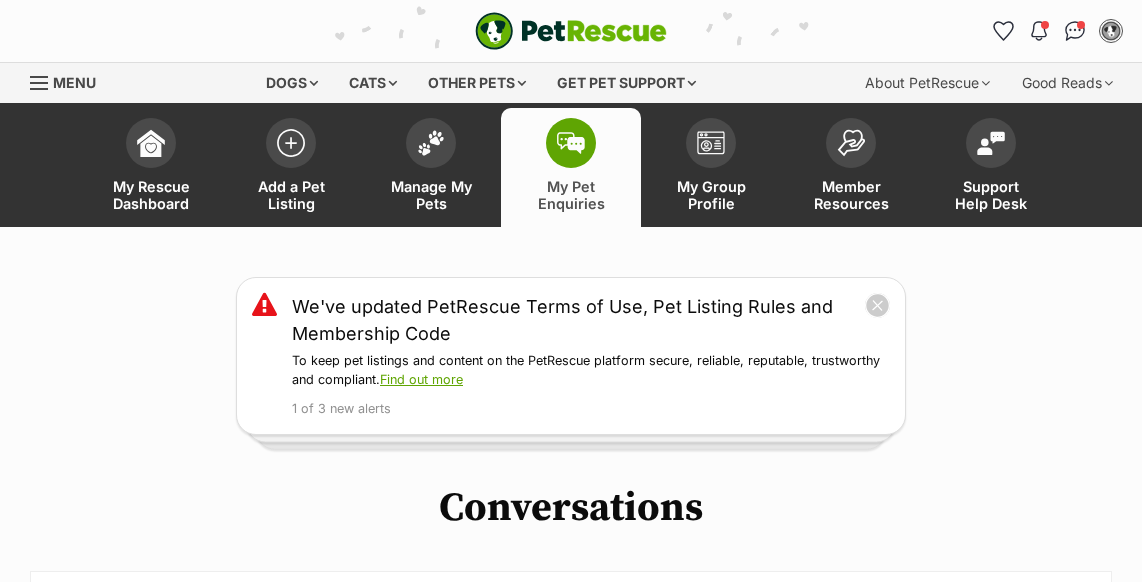 scroll, scrollTop: 0, scrollLeft: 0, axis: both 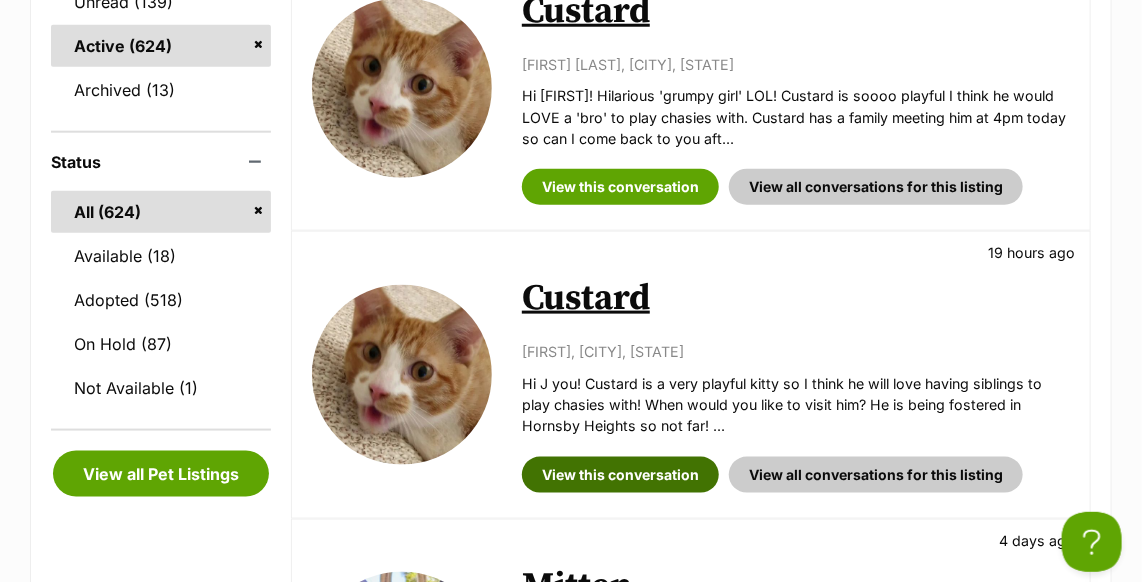 click on "View this conversation" at bounding box center [620, 475] 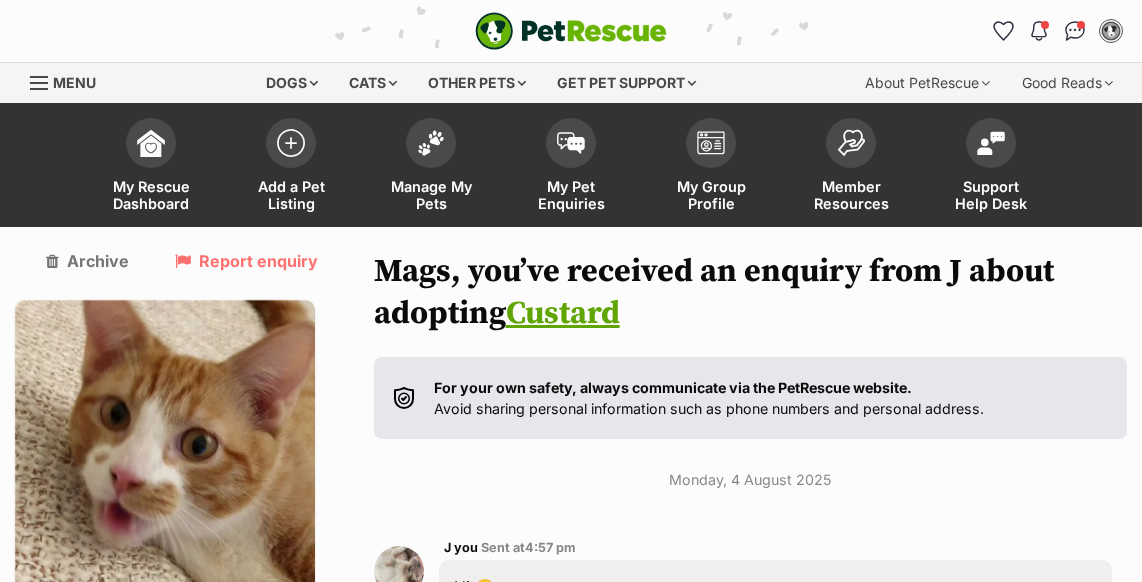 scroll, scrollTop: 0, scrollLeft: 0, axis: both 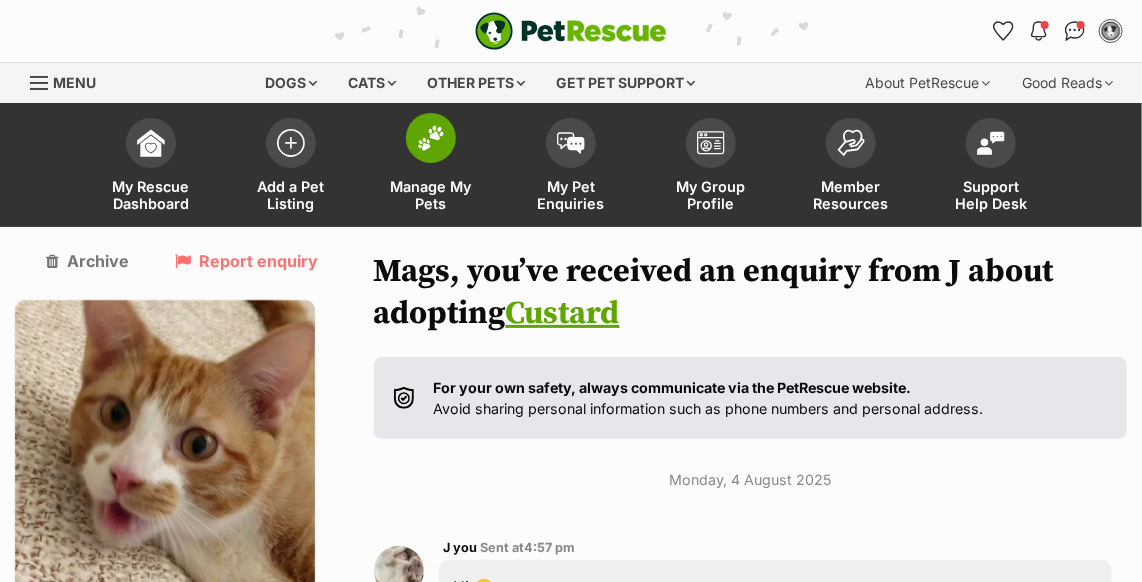 click at bounding box center [431, 138] 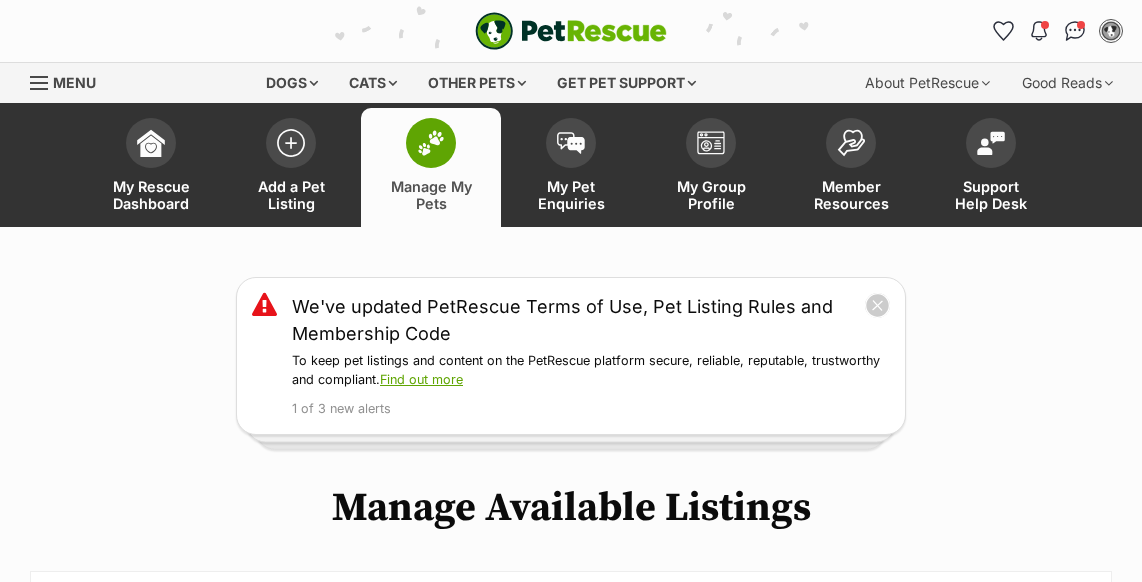 scroll, scrollTop: 0, scrollLeft: 0, axis: both 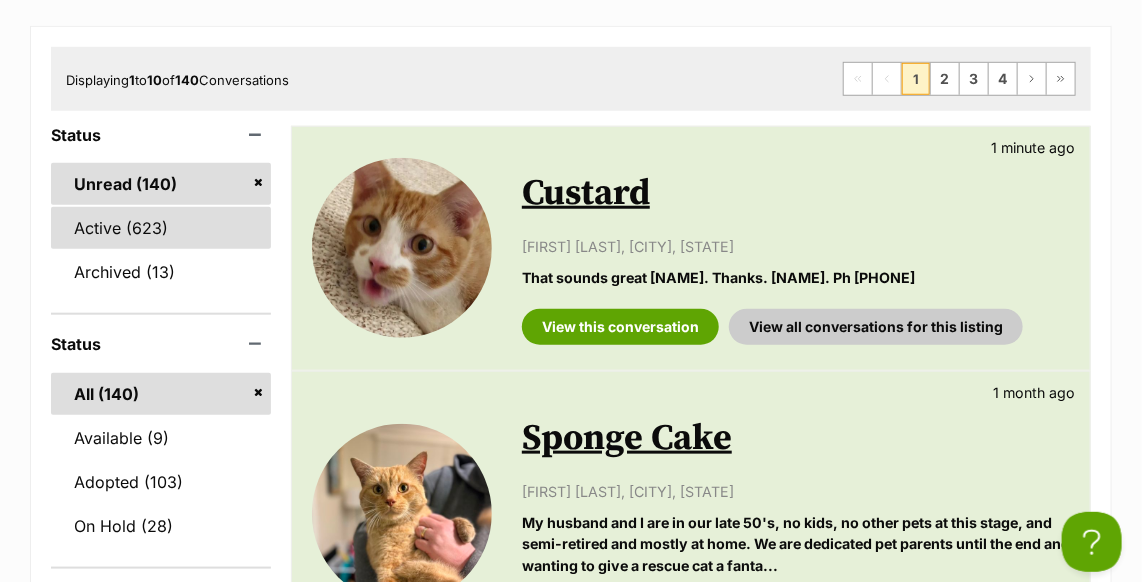 click on "Active (623)" at bounding box center (161, 228) 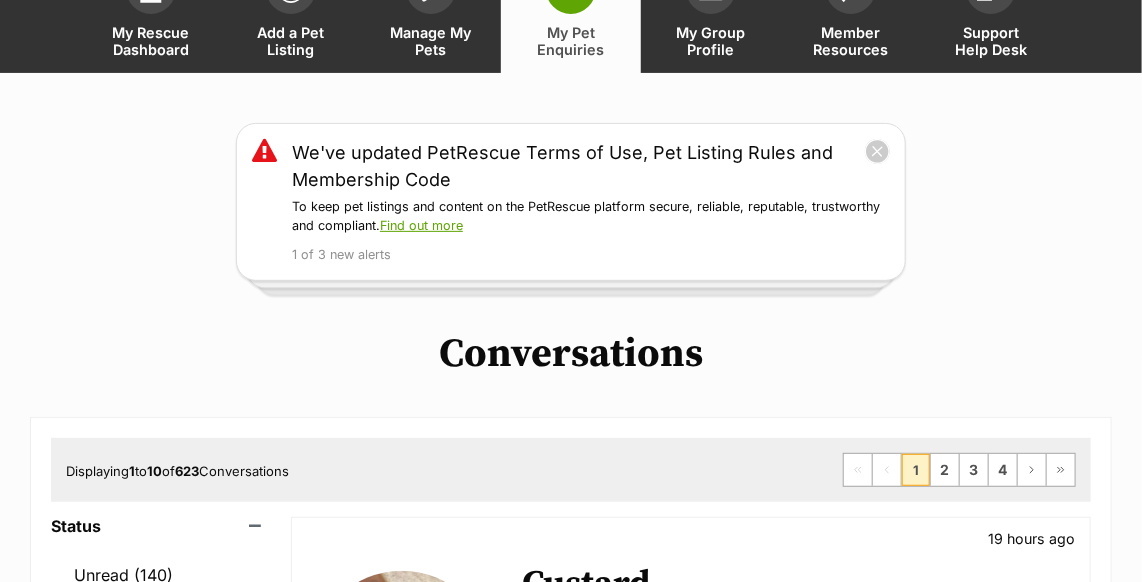 scroll, scrollTop: 0, scrollLeft: 0, axis: both 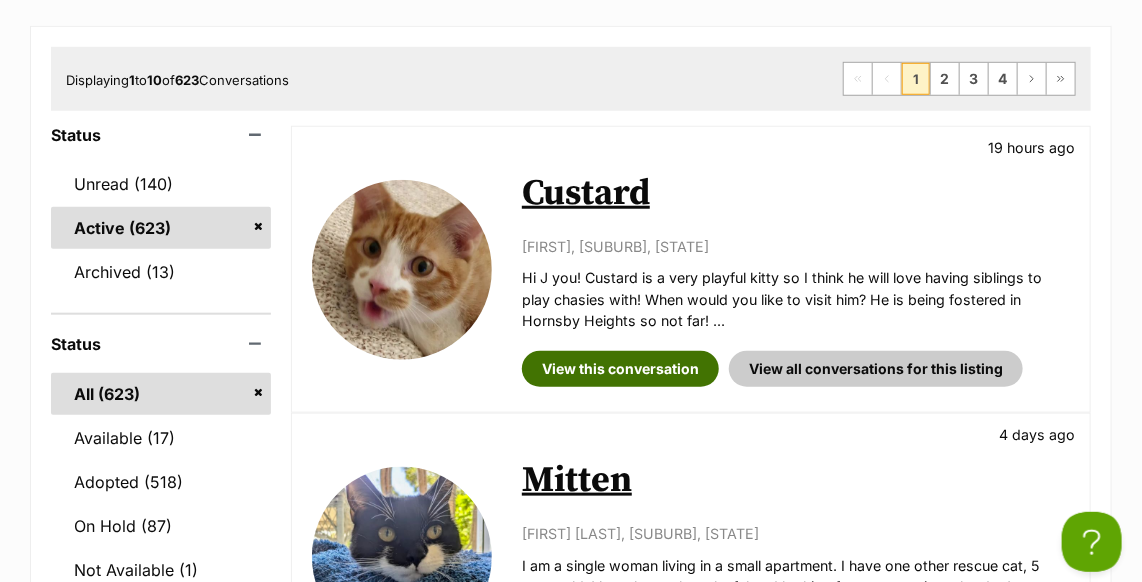 click on "View this conversation" at bounding box center [620, 369] 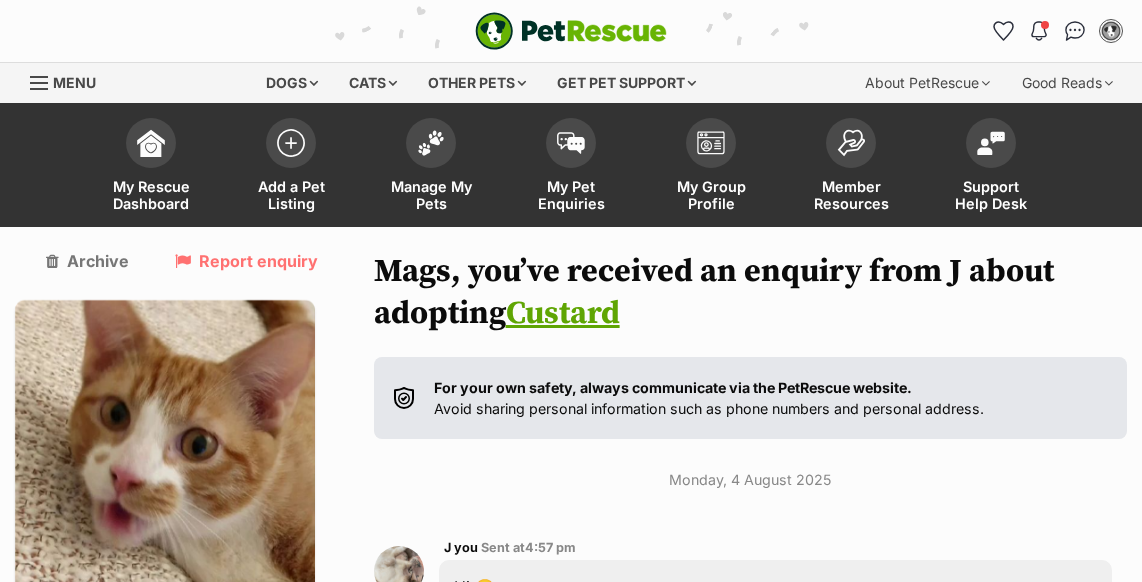 scroll, scrollTop: 0, scrollLeft: 0, axis: both 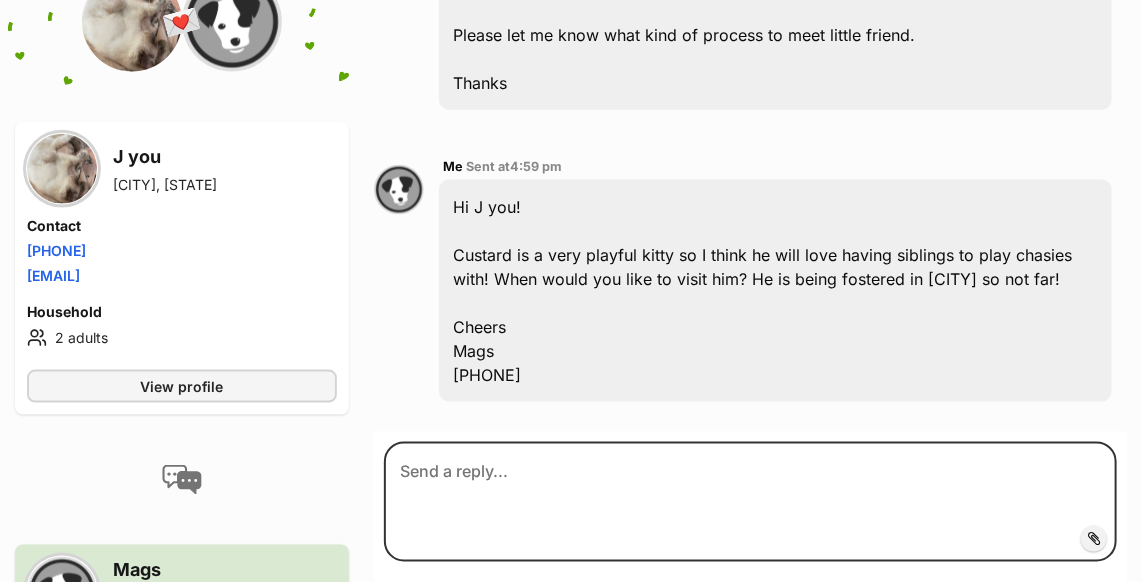 drag, startPoint x: 43, startPoint y: 272, endPoint x: 6, endPoint y: 275, distance: 37.12142 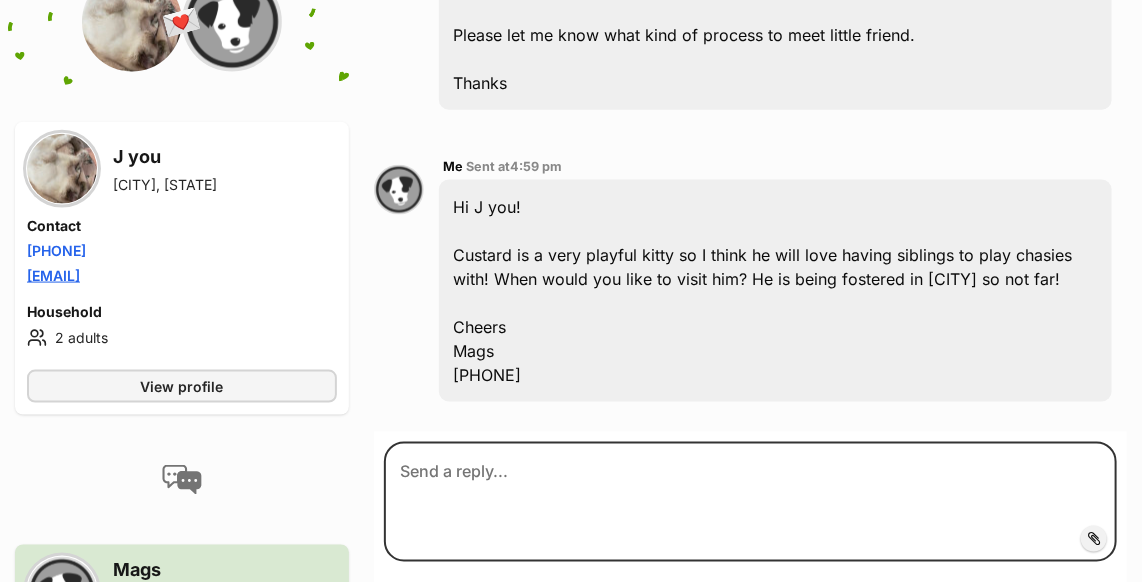 drag, startPoint x: 6, startPoint y: 275, endPoint x: 74, endPoint y: 278, distance: 68.06615 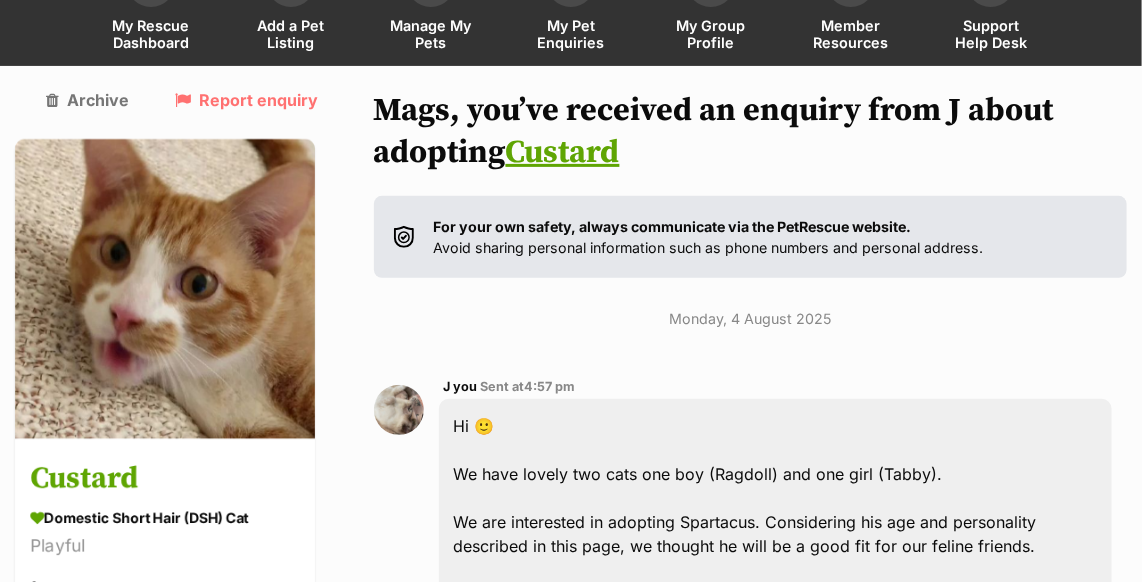 scroll, scrollTop: 0, scrollLeft: 0, axis: both 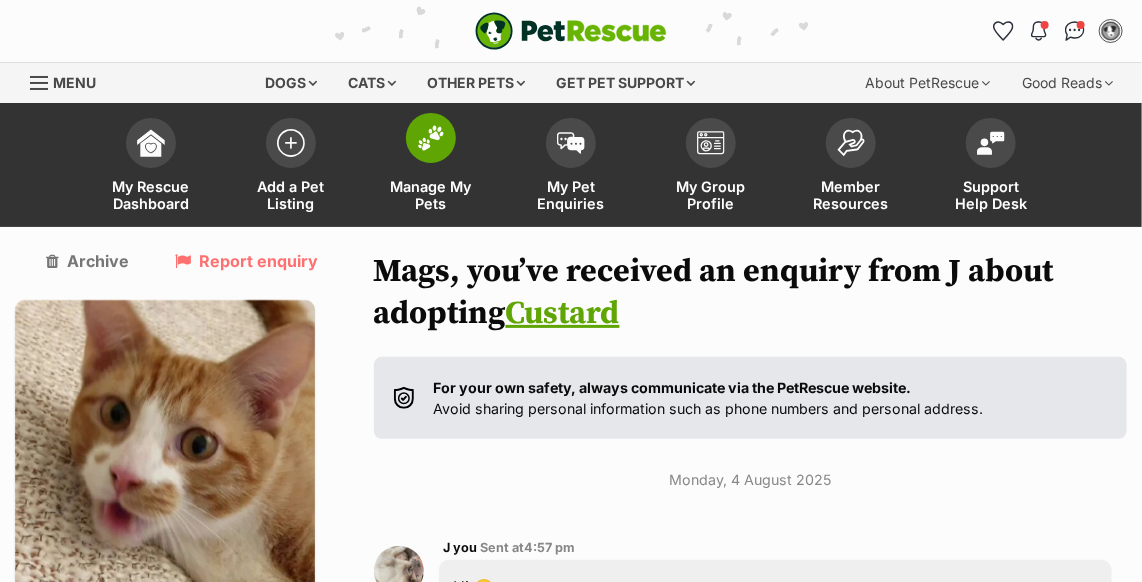 click at bounding box center (431, 138) 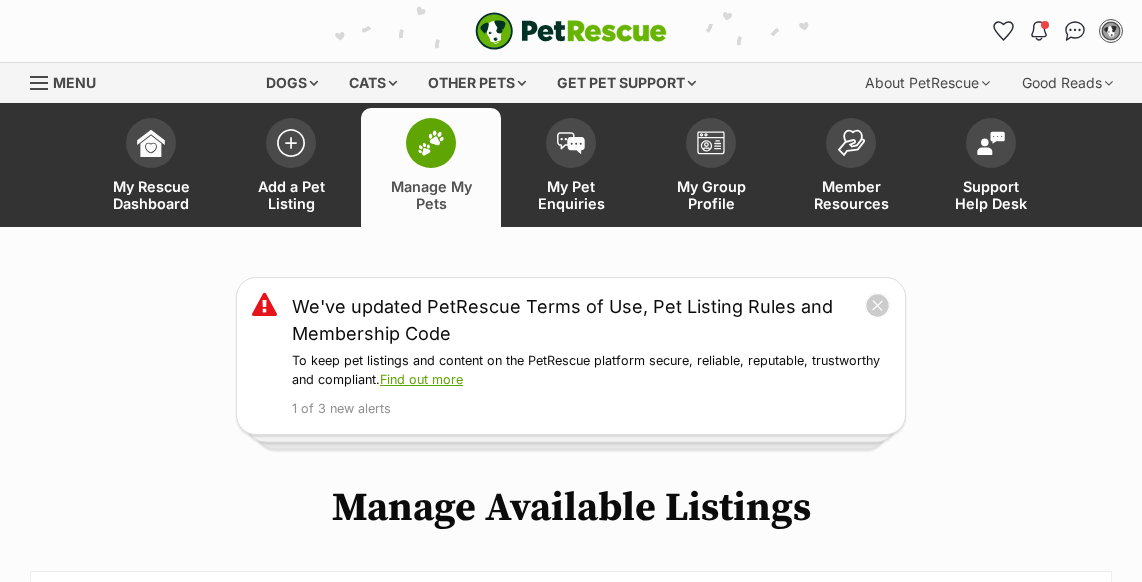 scroll, scrollTop: 0, scrollLeft: 0, axis: both 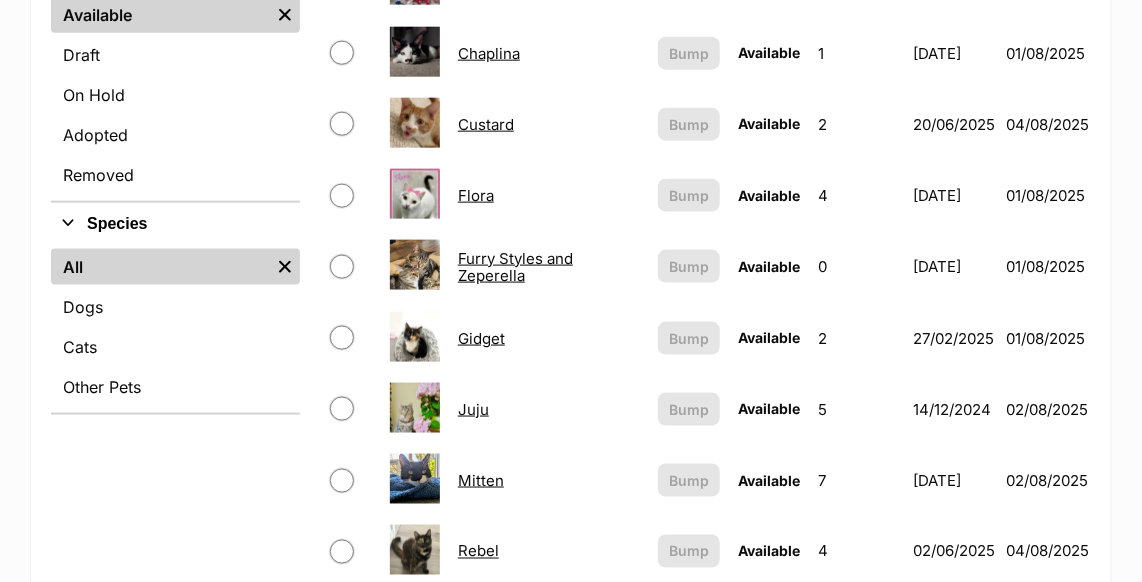 click on "Custard" at bounding box center [486, 124] 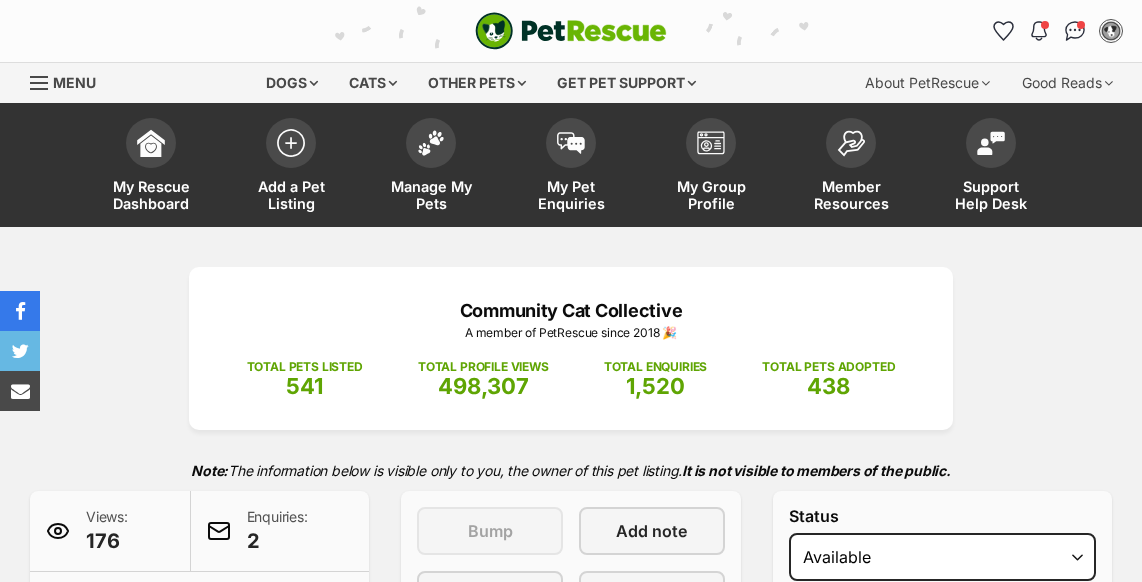 scroll, scrollTop: 0, scrollLeft: 0, axis: both 